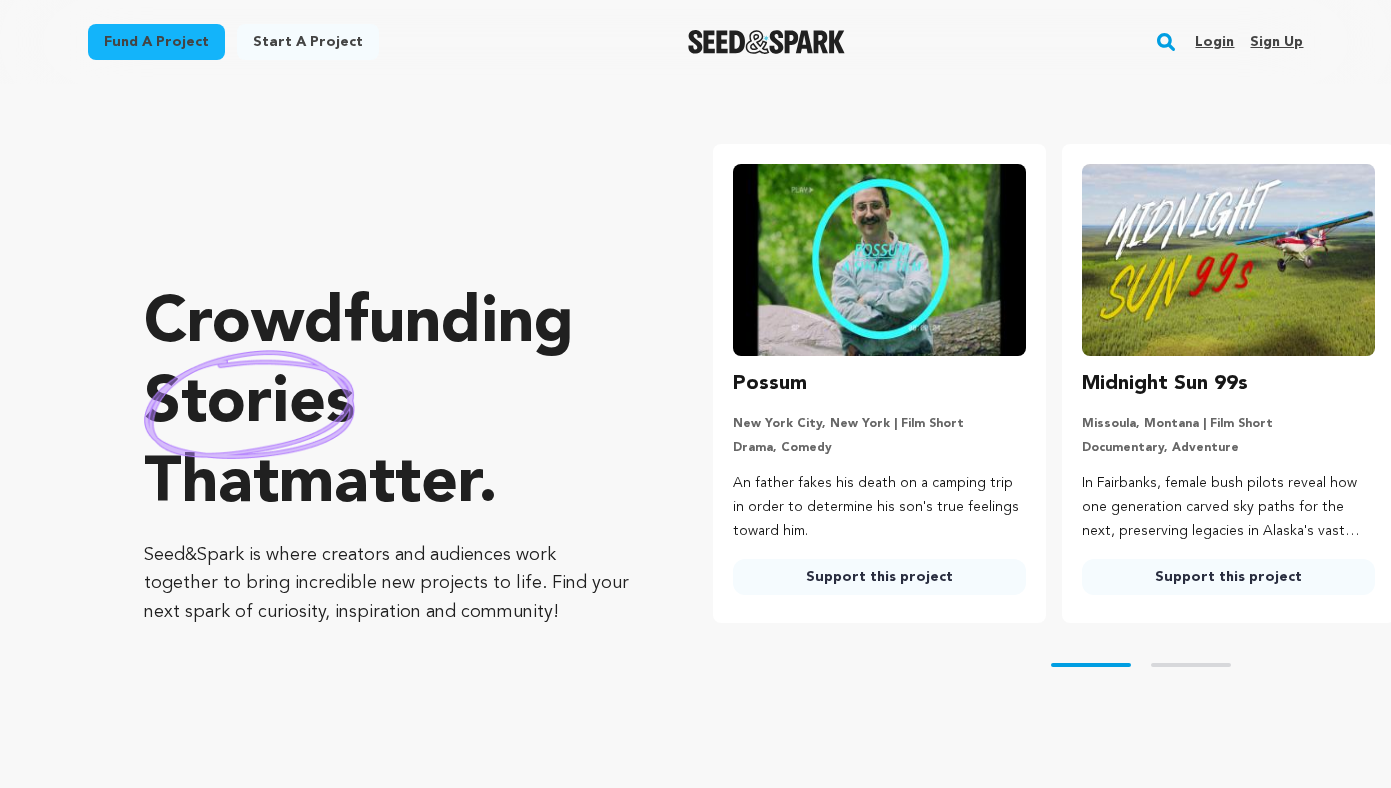 scroll, scrollTop: 0, scrollLeft: 0, axis: both 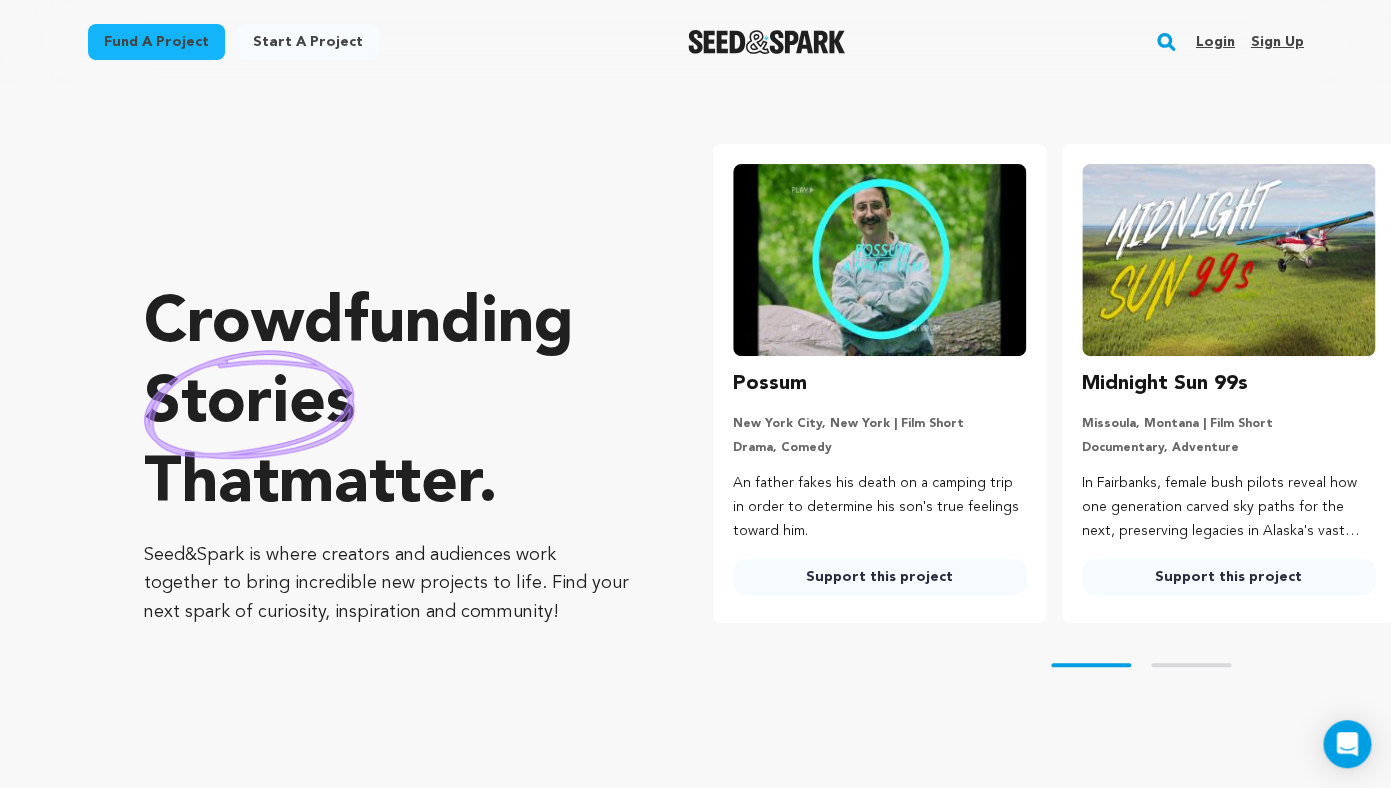 click on "Login" at bounding box center [1214, 42] 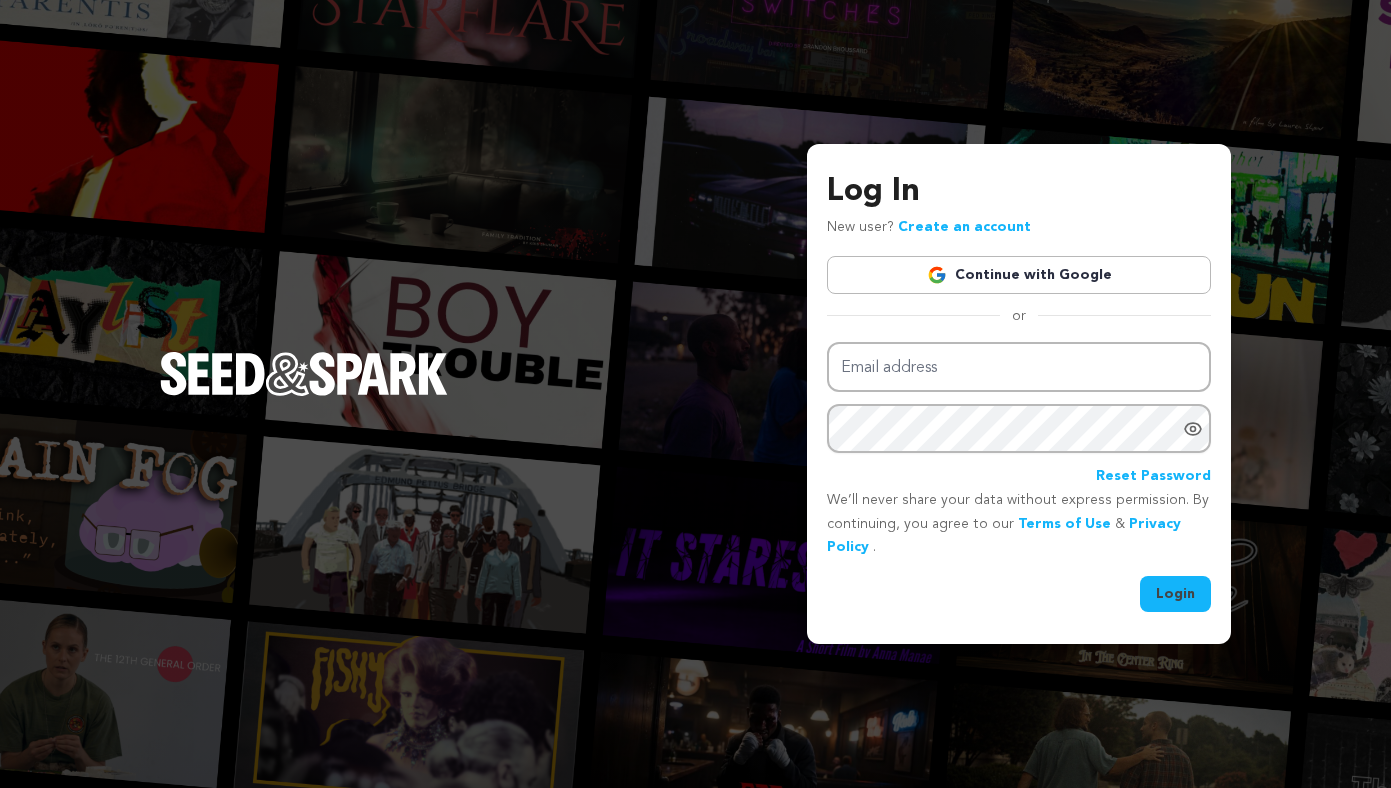 scroll, scrollTop: 0, scrollLeft: 0, axis: both 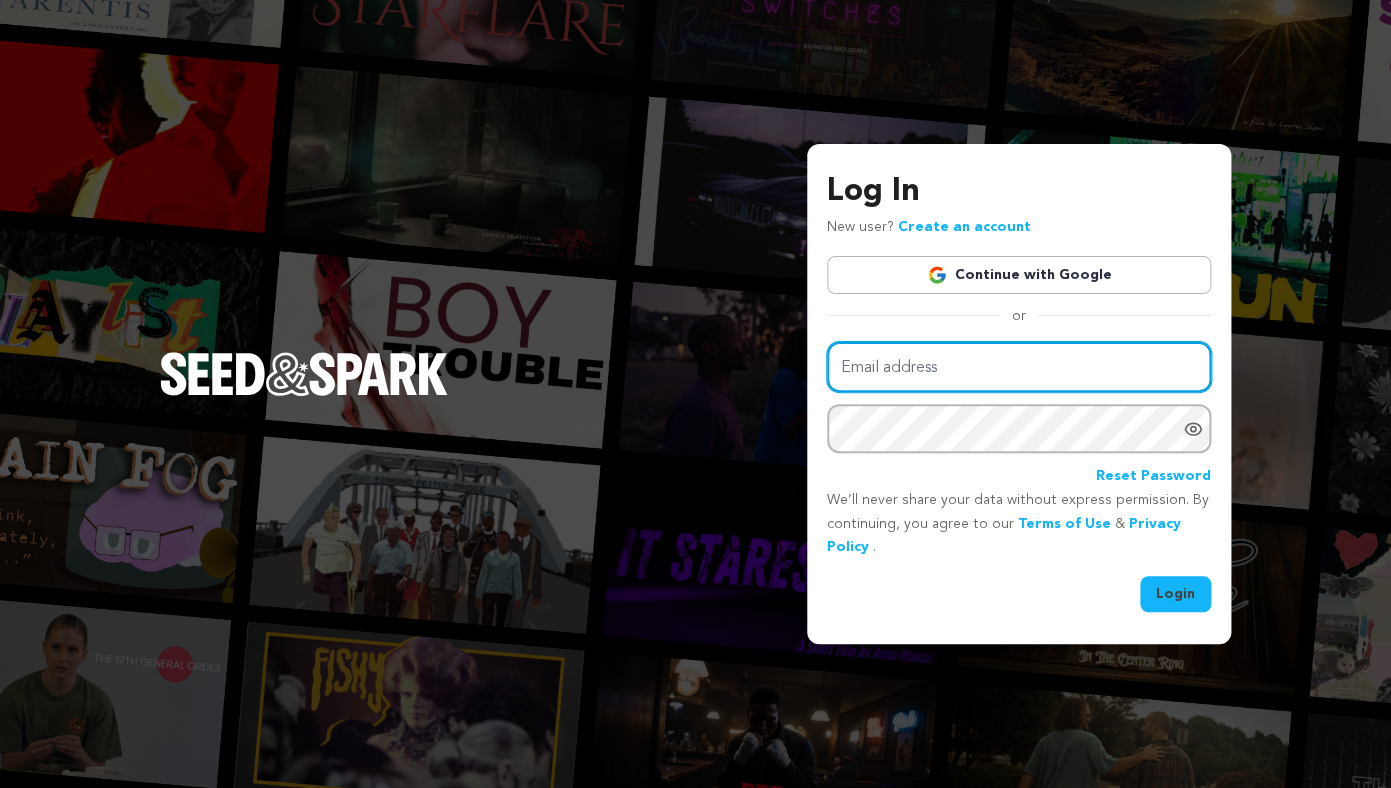 click on "Email address" at bounding box center [1019, 367] 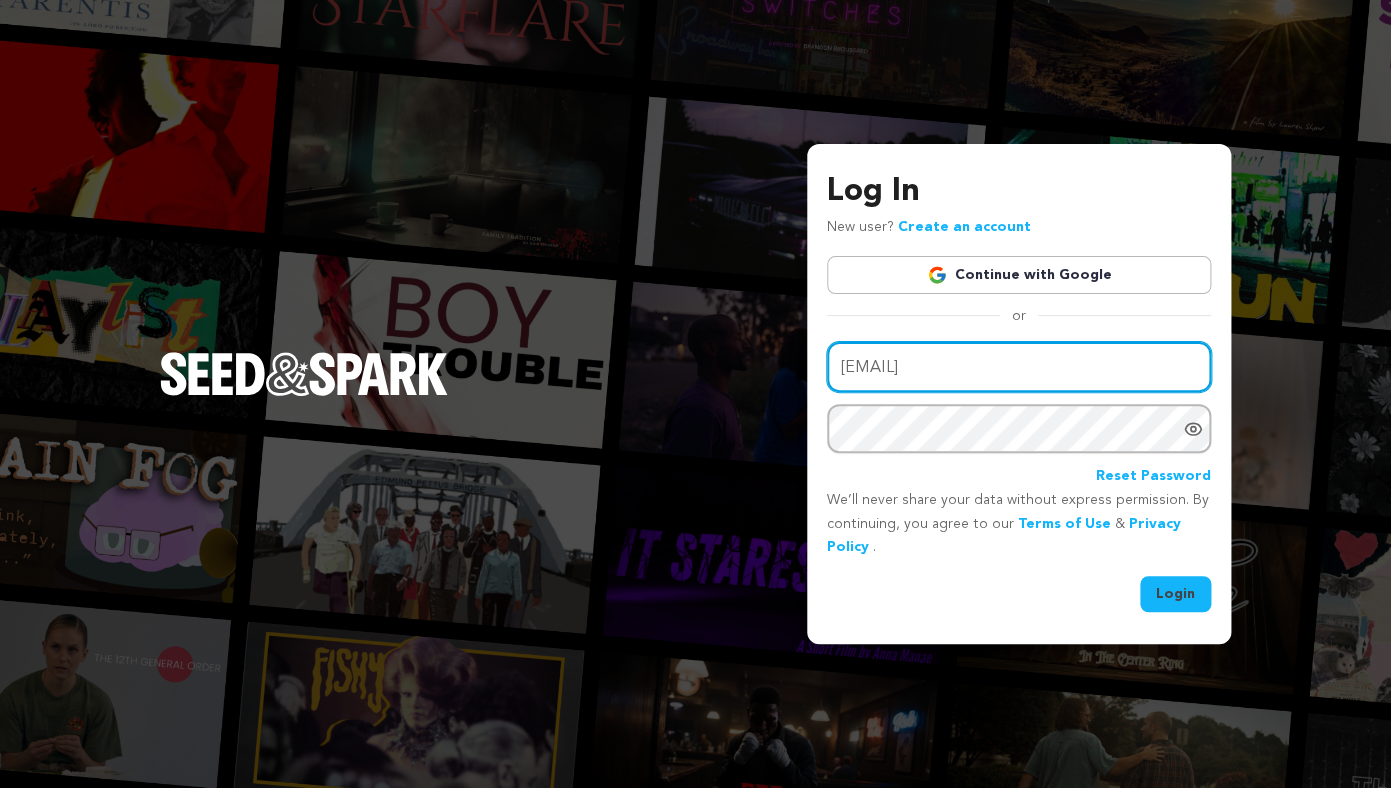 type on "zachbeckstrand@gmail.com" 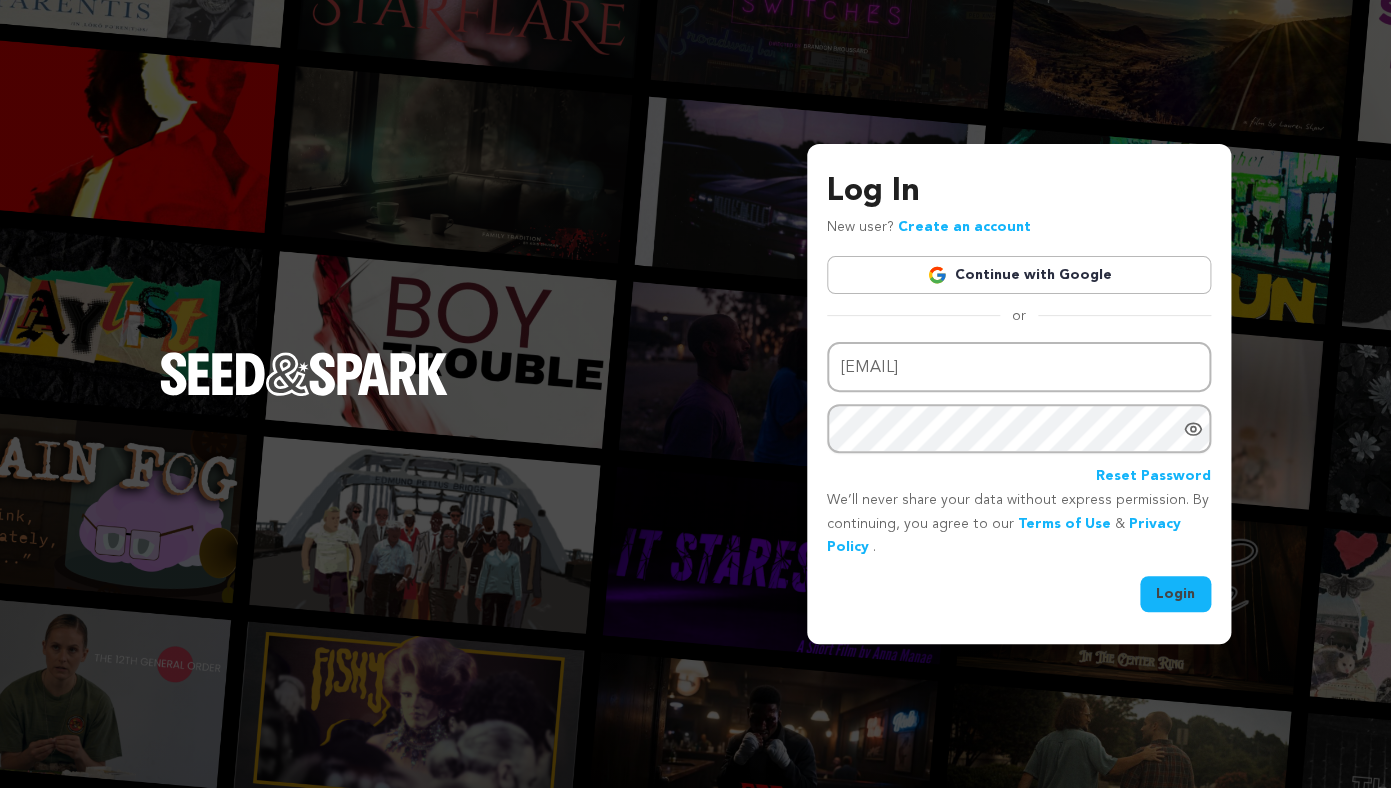 click on "Email address
zachbeckstrand@gmail.com
Password
Reset
Password" at bounding box center [1019, 415] 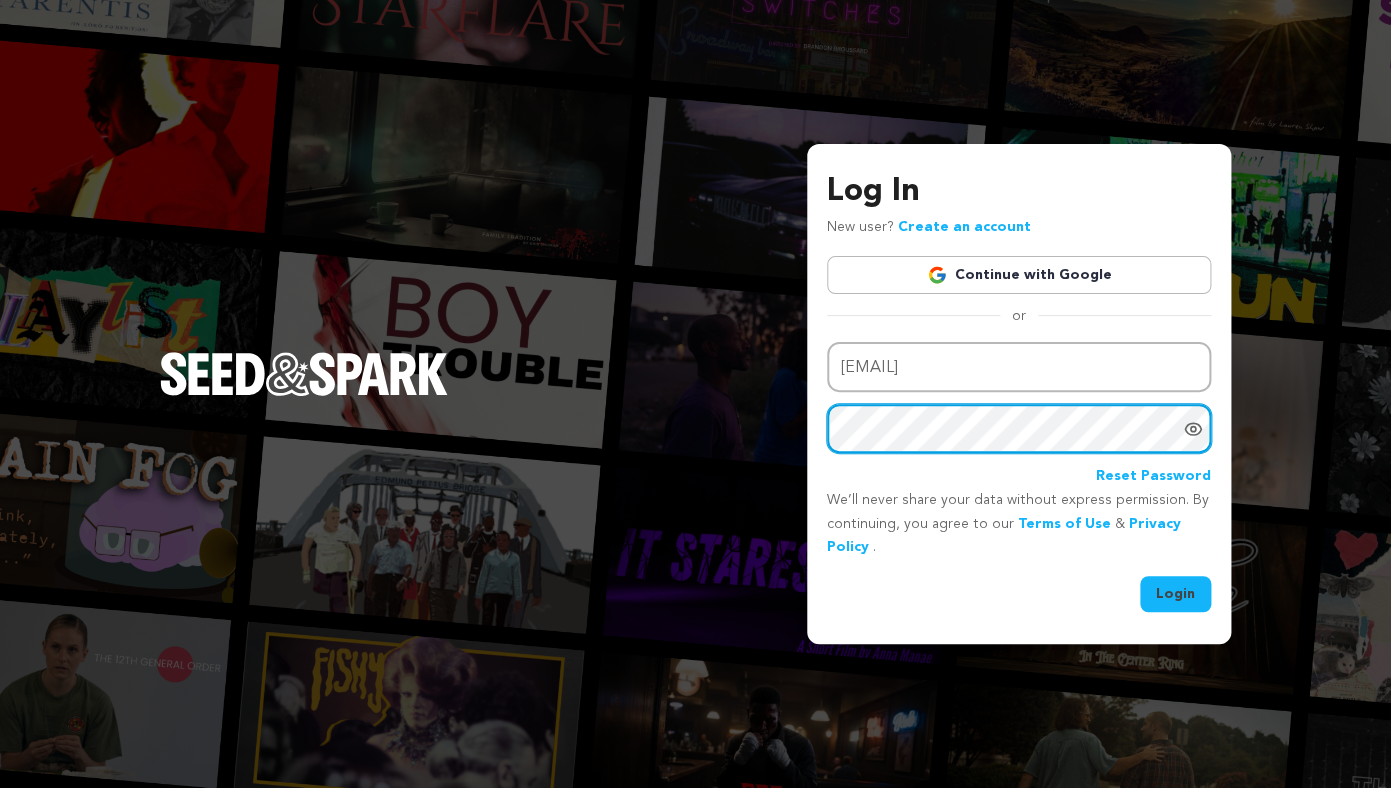 click on "Login" at bounding box center (1175, 594) 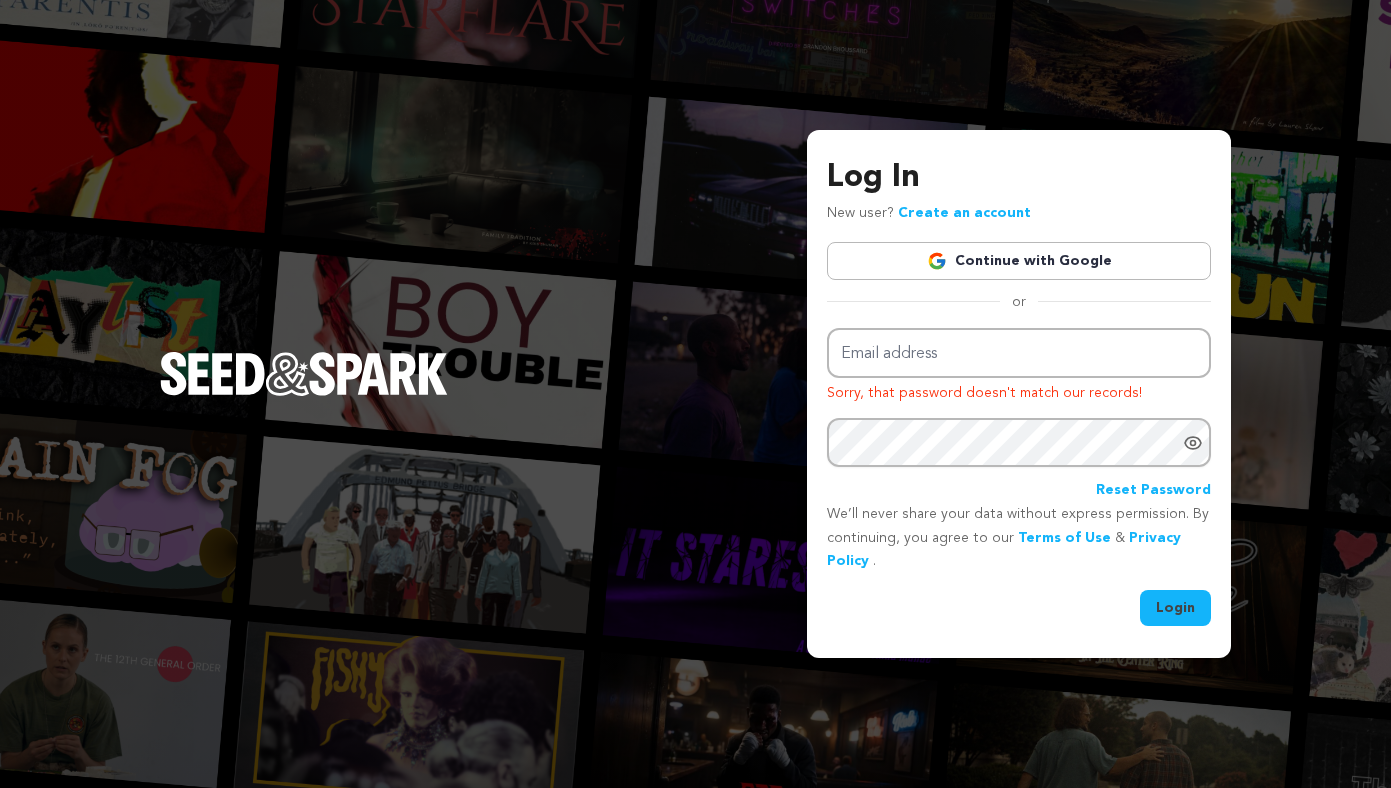 scroll, scrollTop: 0, scrollLeft: 0, axis: both 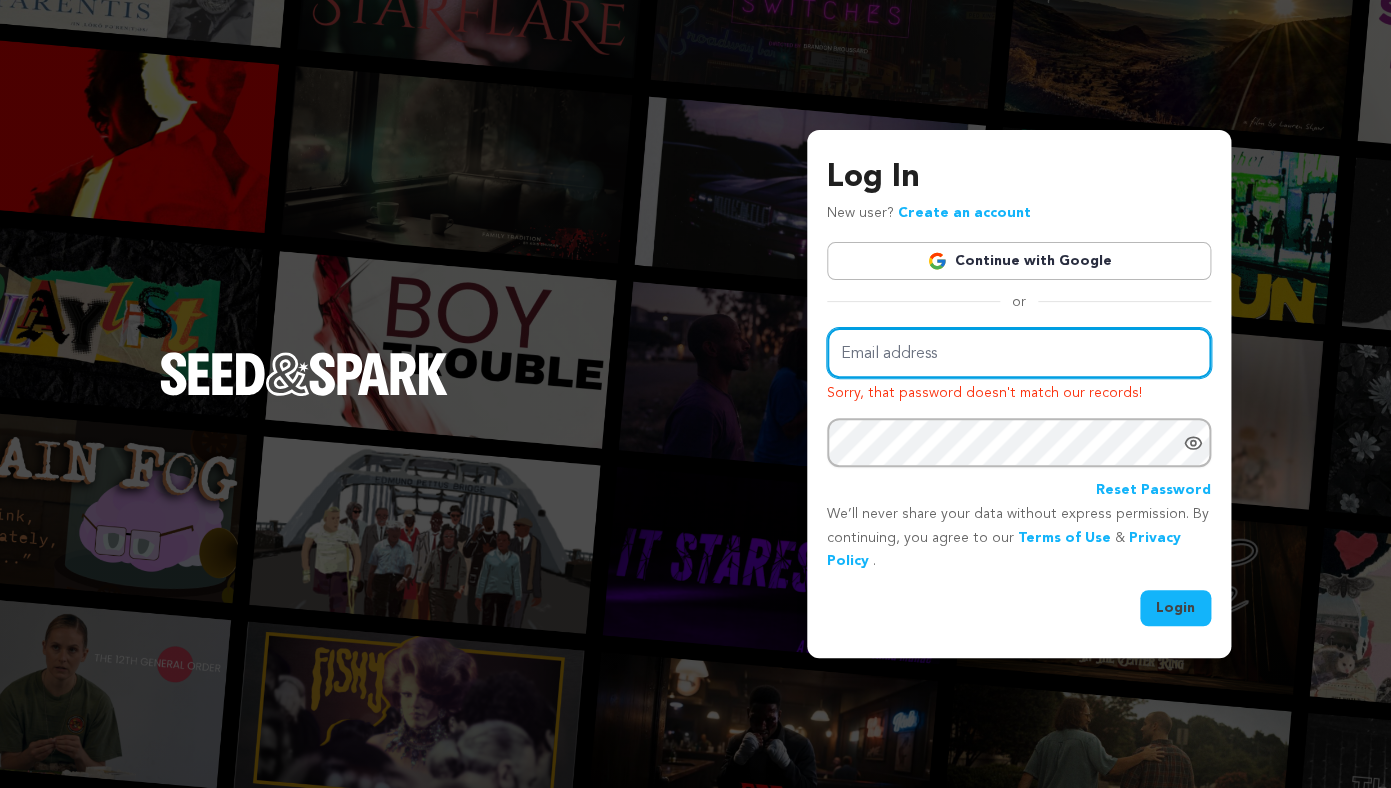 click on "Email address" at bounding box center [1019, 353] 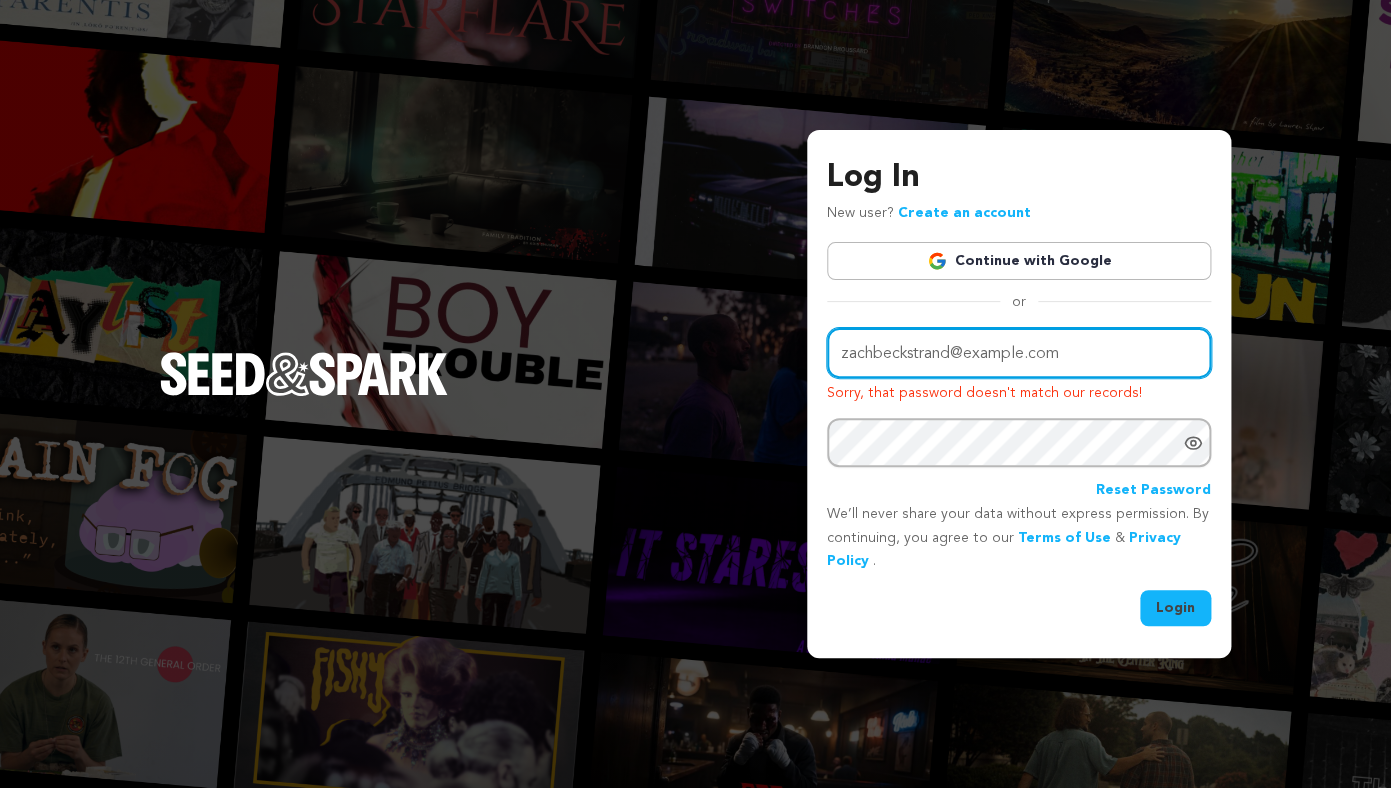 type on "zachbeckstrand@gmail.com" 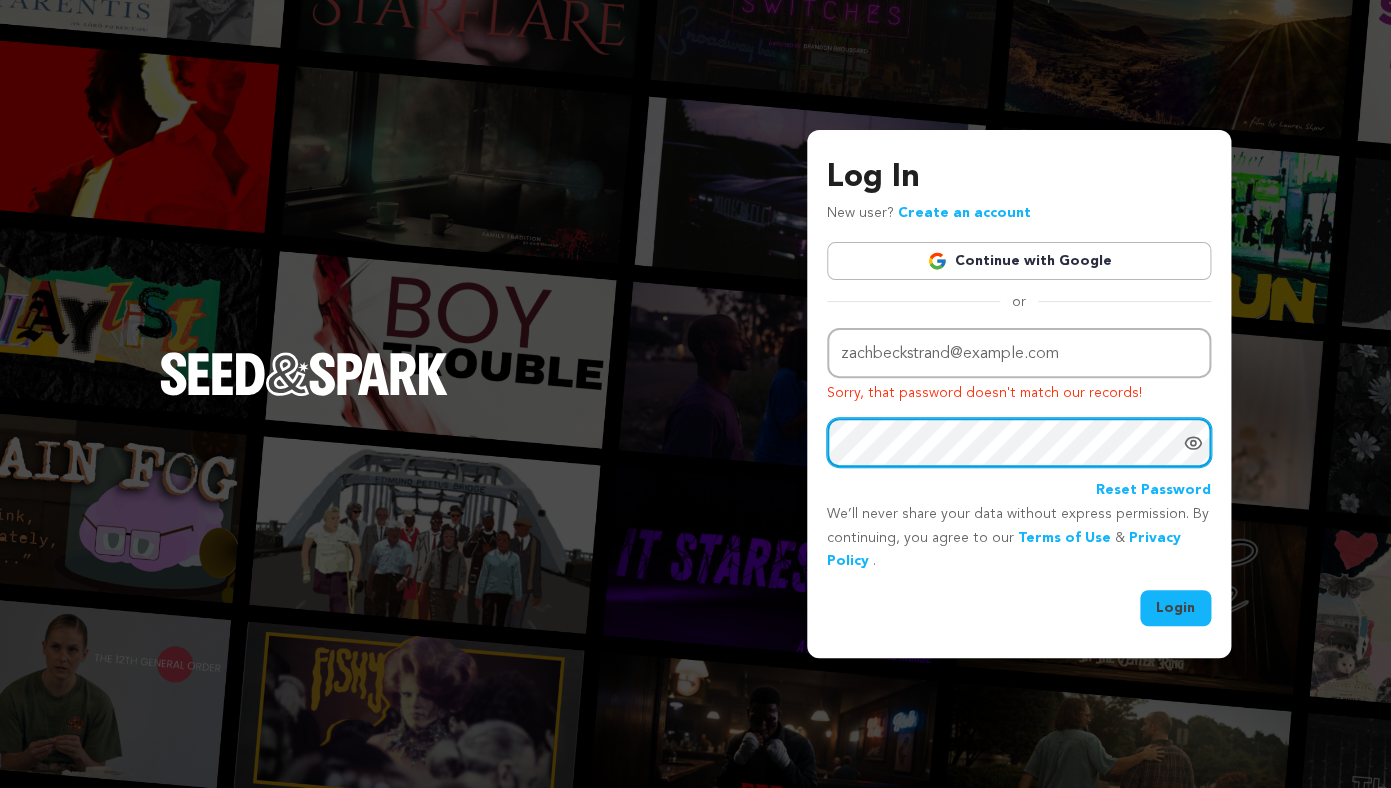 click on "Login" at bounding box center [1175, 608] 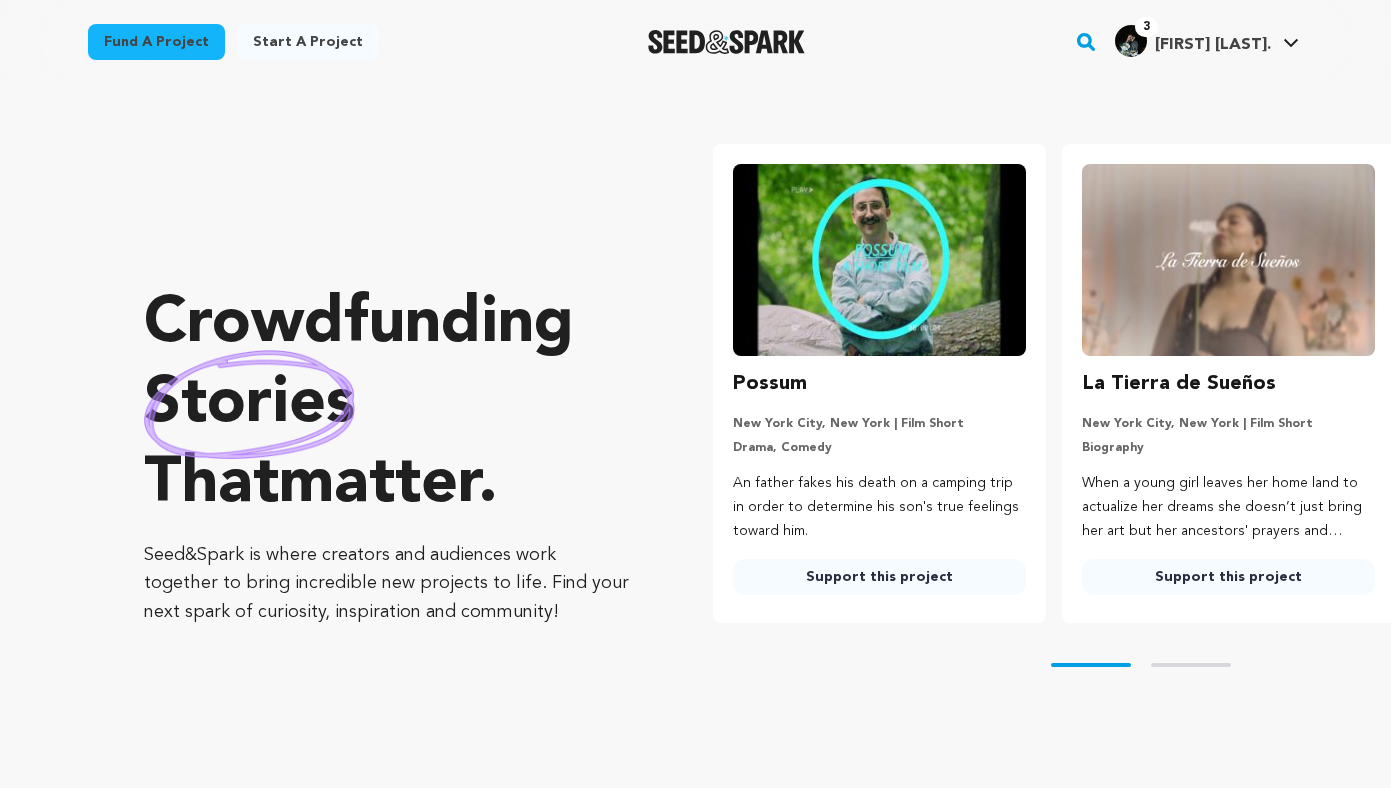 scroll, scrollTop: 0, scrollLeft: 0, axis: both 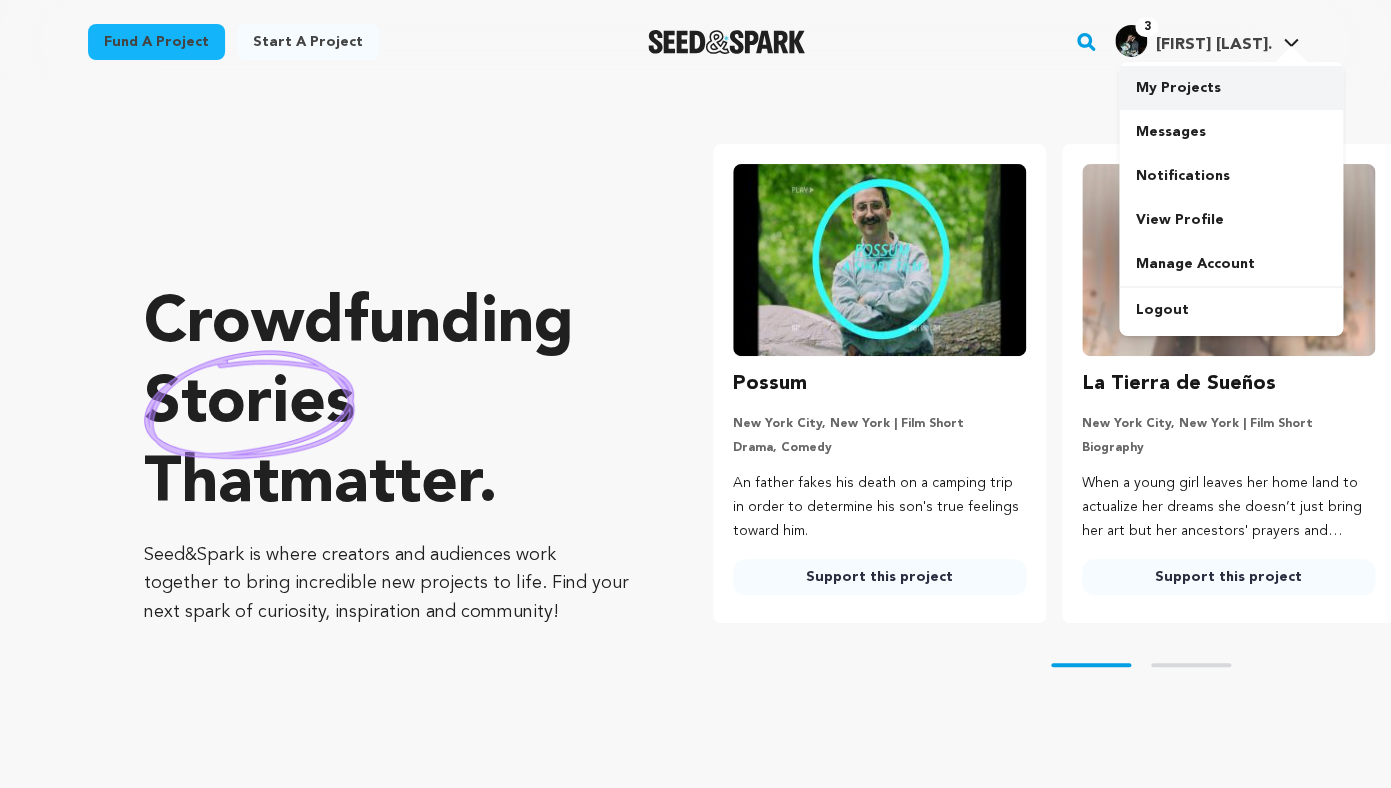 click on "My Projects" at bounding box center [1231, 88] 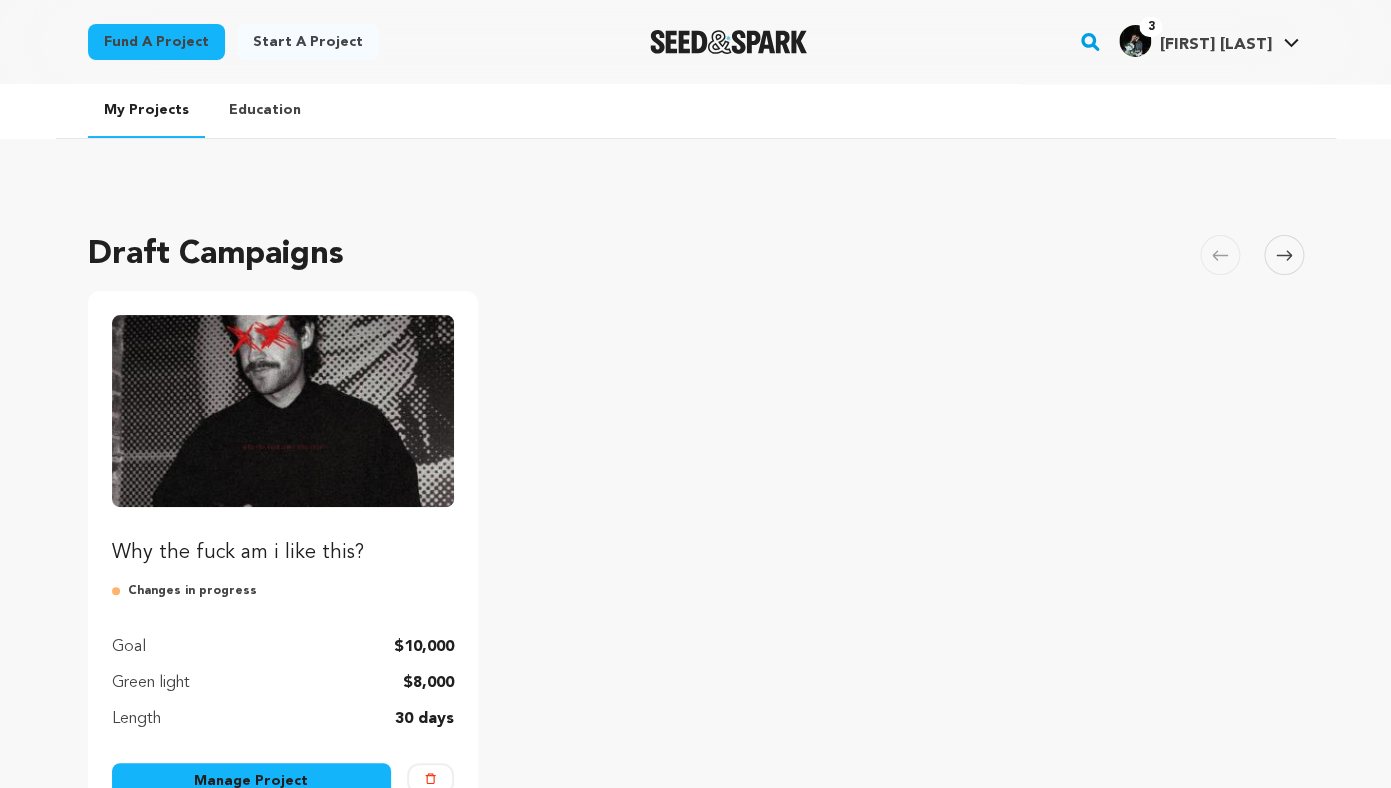 scroll, scrollTop: 159, scrollLeft: 0, axis: vertical 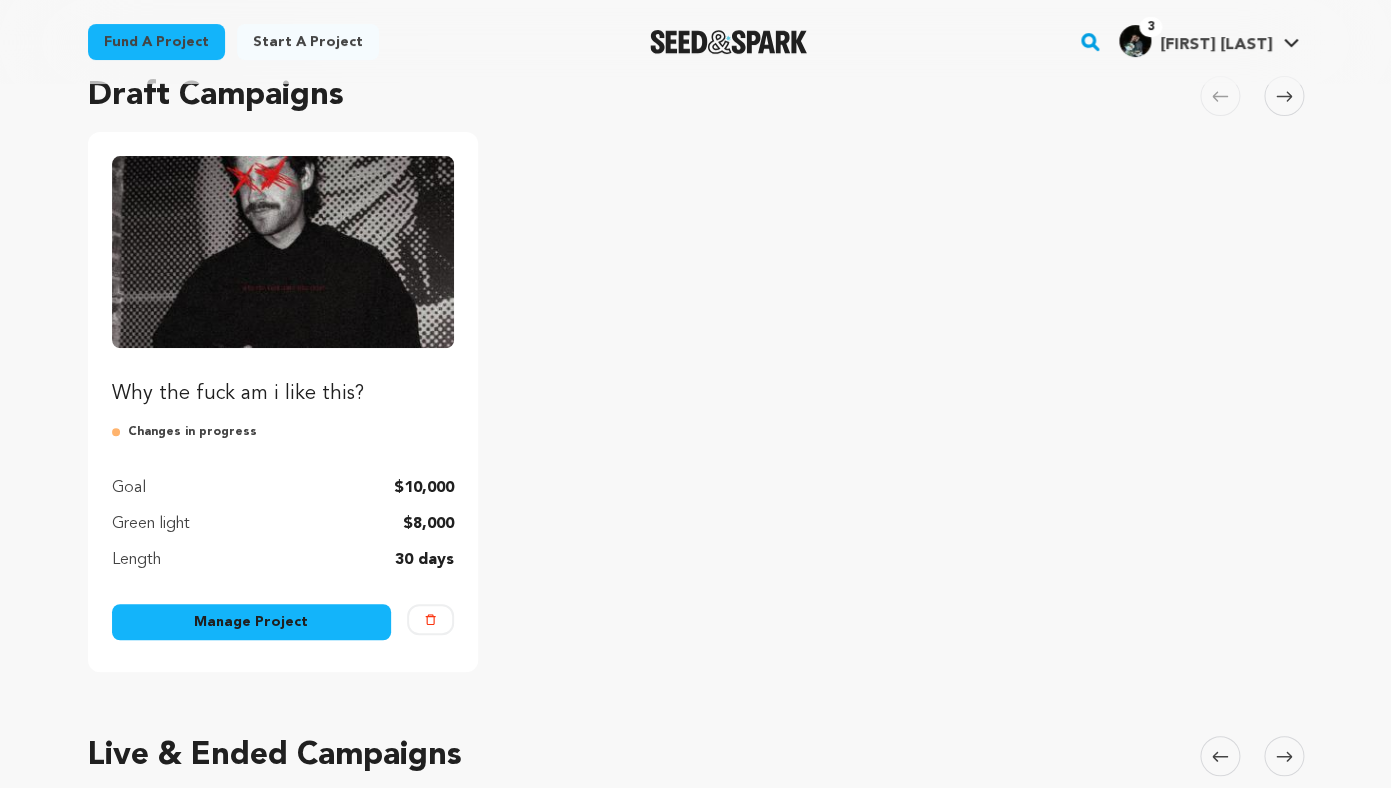 click on "Manage Project" at bounding box center [252, 622] 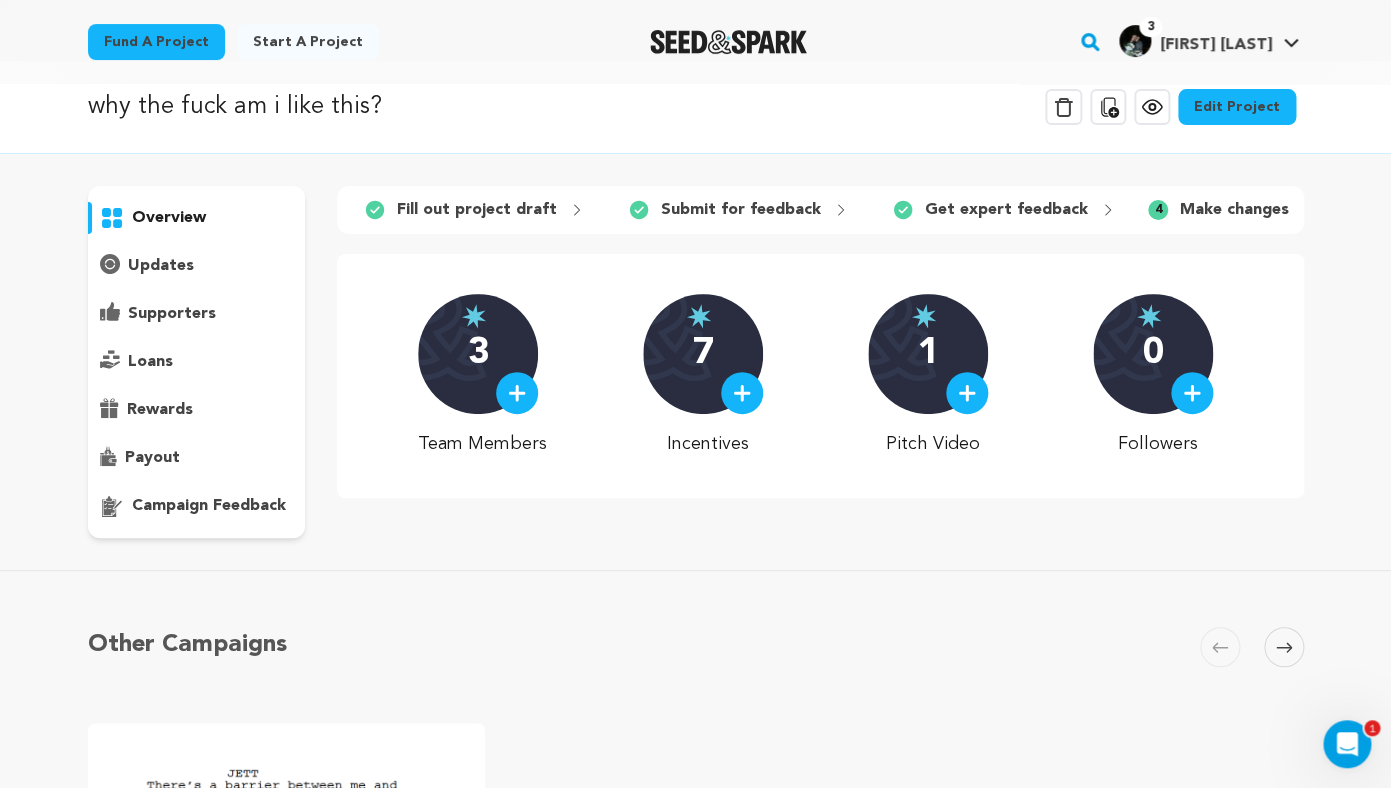 scroll, scrollTop: 0, scrollLeft: 0, axis: both 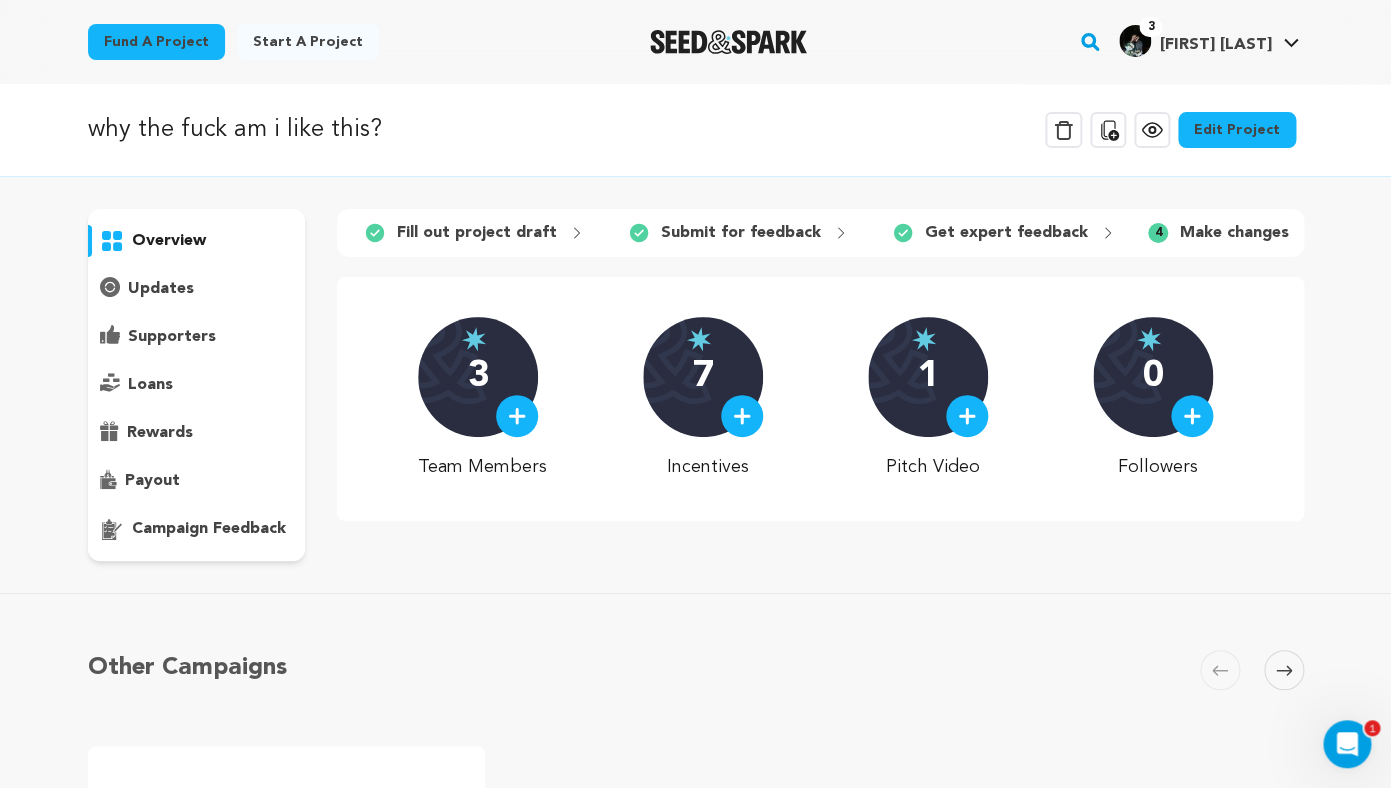 click on "4" at bounding box center (1158, 233) 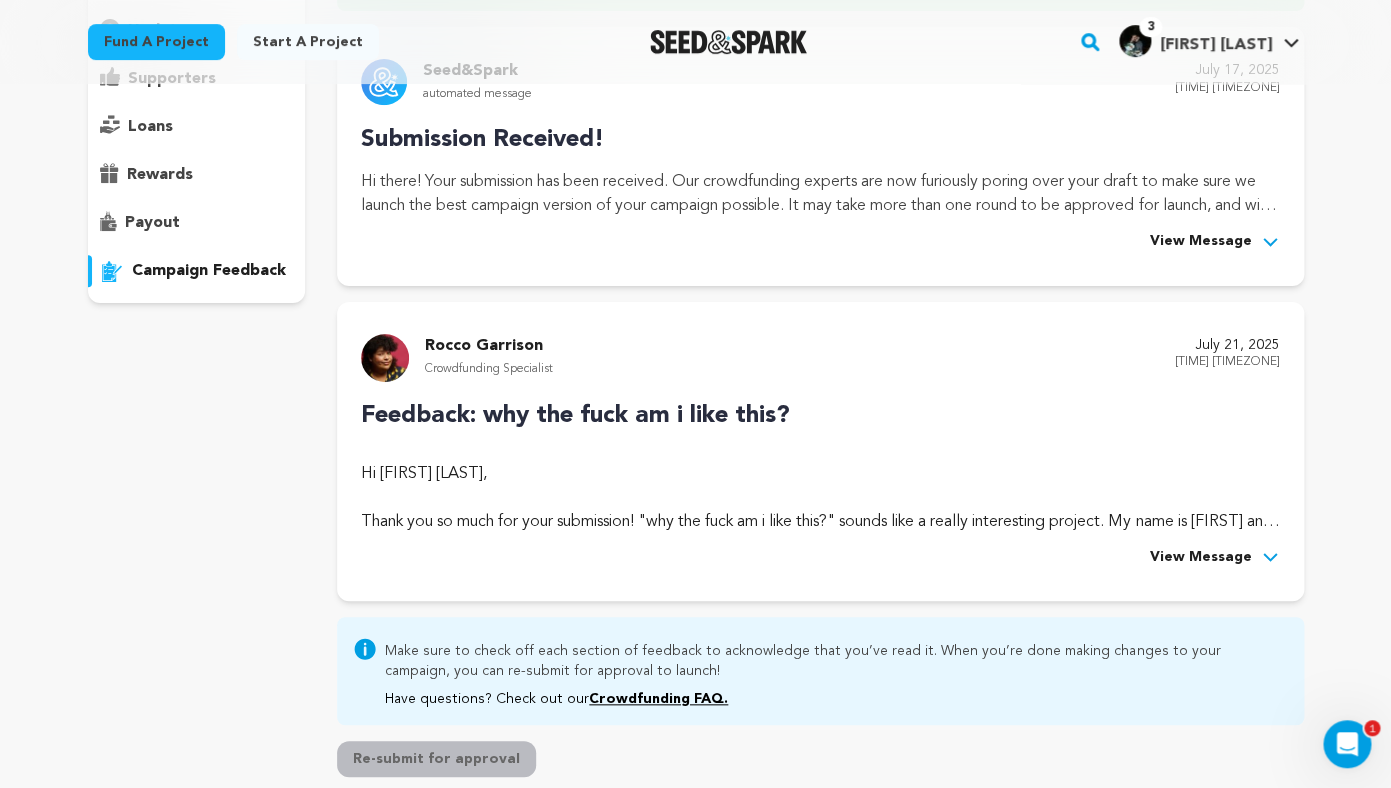 scroll, scrollTop: 264, scrollLeft: 0, axis: vertical 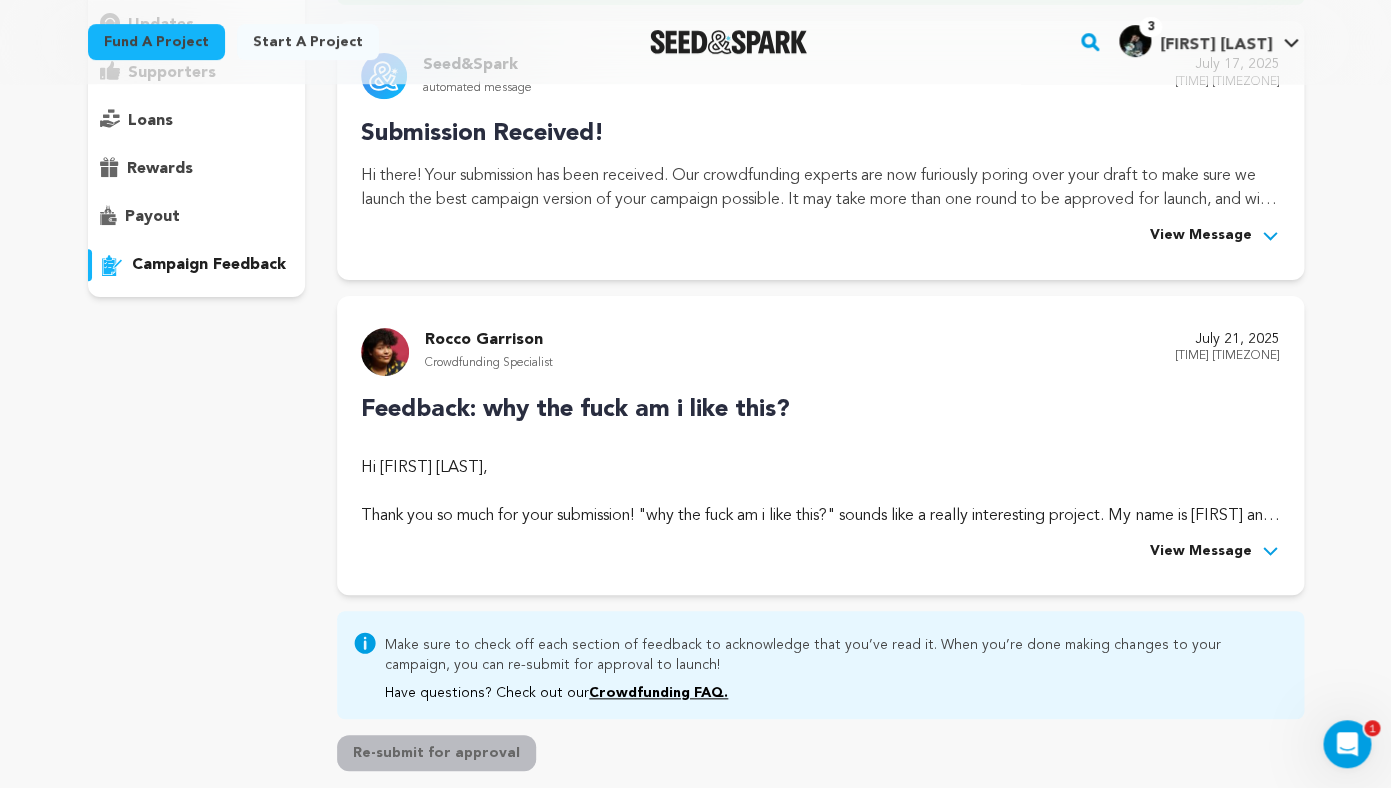 click on "Feedback: why the fuck am i like this?
Hi Zach Beckstrand, Thank you so much for your submission! "why the fuck am i like this?" sounds like a really interesting project. My name is Rocco and I'm the Seed&Spark crowdfunding specialist who will work with you on getting this project launched. Below, you'll find my personalized recommendations for each section of your page, plus helpful resources to help get you prepared to run your campaign successfully. While I strongly encourage you to apply the feedback in good faith,  you’re   only required to implement what’s listed  here in our bare minimum requirements   to launch.  This is our way of keeping things transparent so it's easy for you to get through this process if you’re on a time crunch.  Let’s talk about  your goal  first. Please be aware that  you must raise at least 80% $10,000 your wish list WHO WHY" at bounding box center (820, 478) 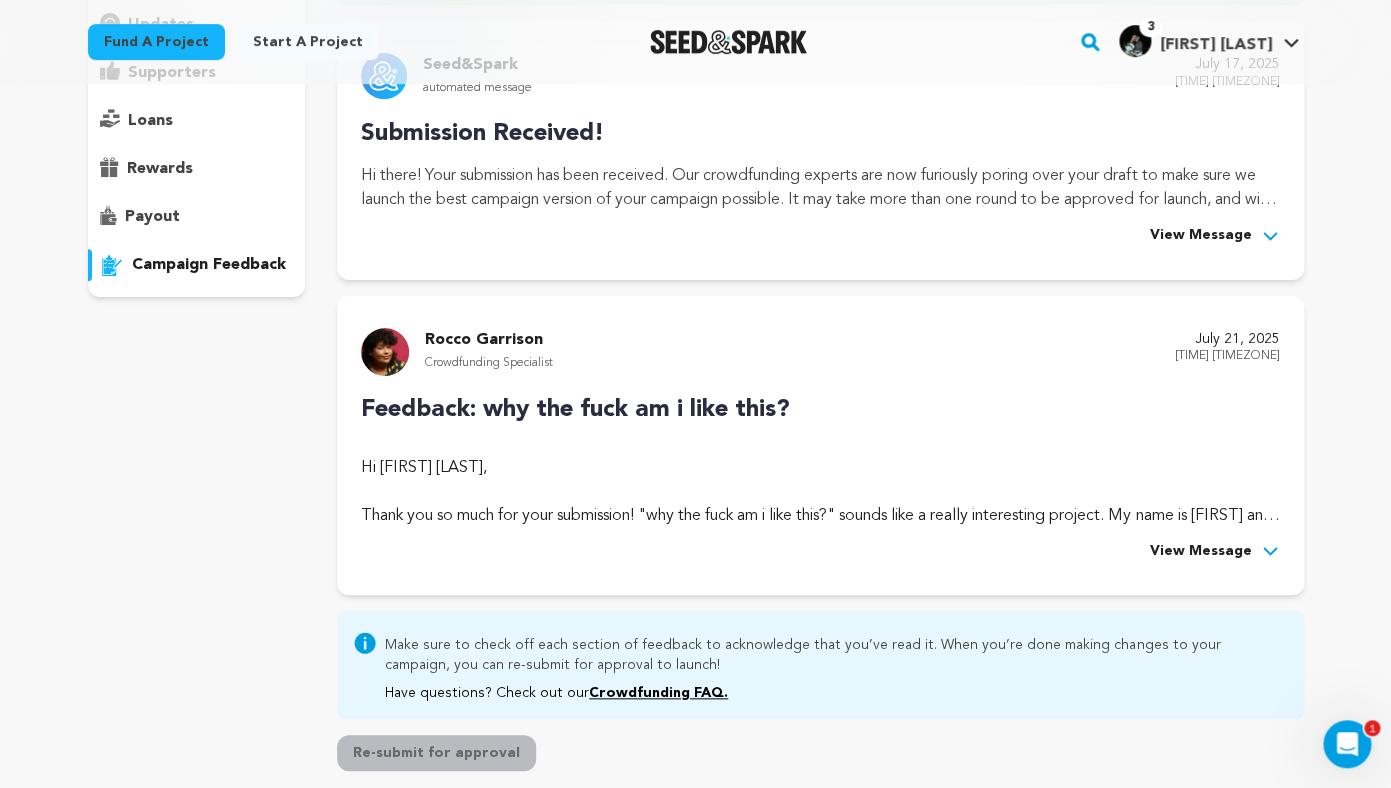 click on "View Message" at bounding box center [1215, 552] 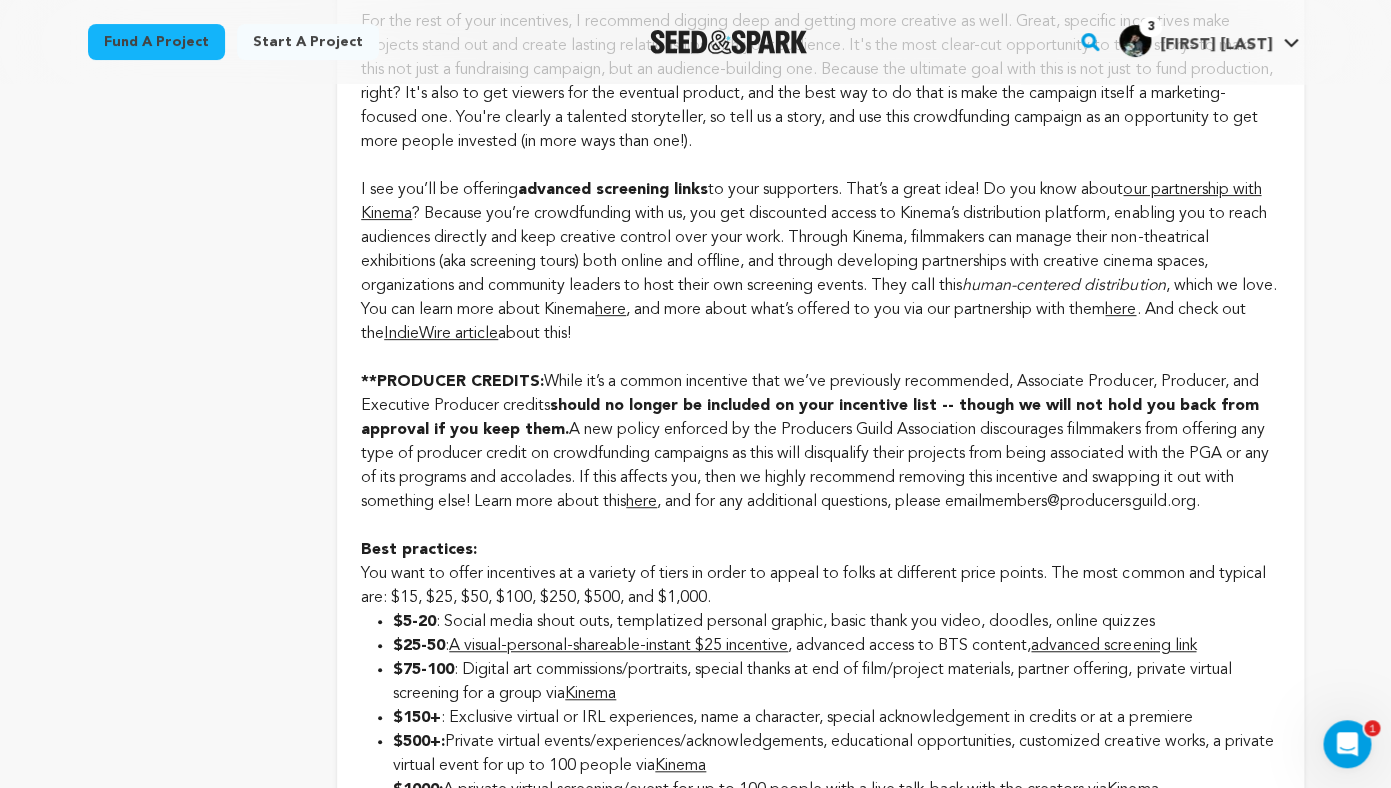 scroll, scrollTop: 2824, scrollLeft: 0, axis: vertical 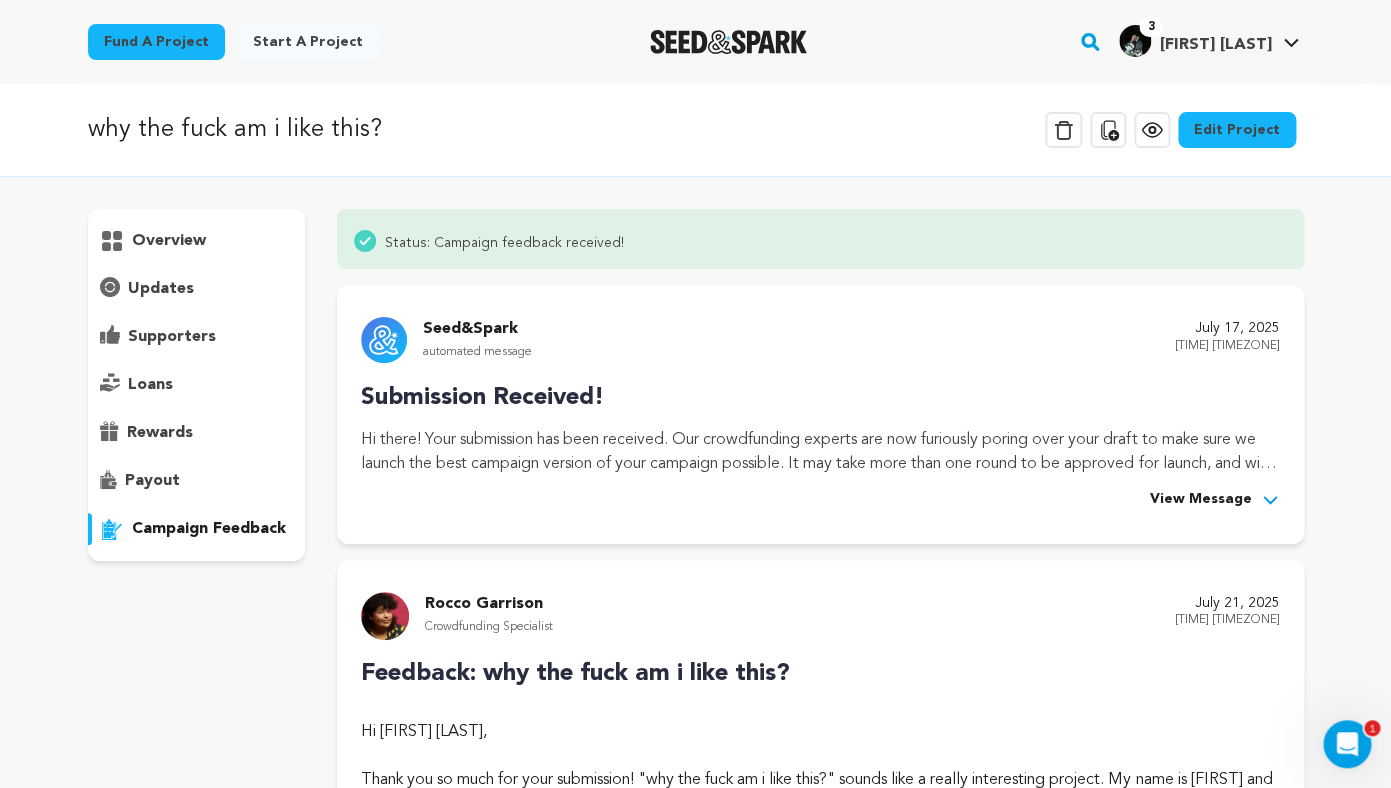click on "Edit Project" at bounding box center [1237, 130] 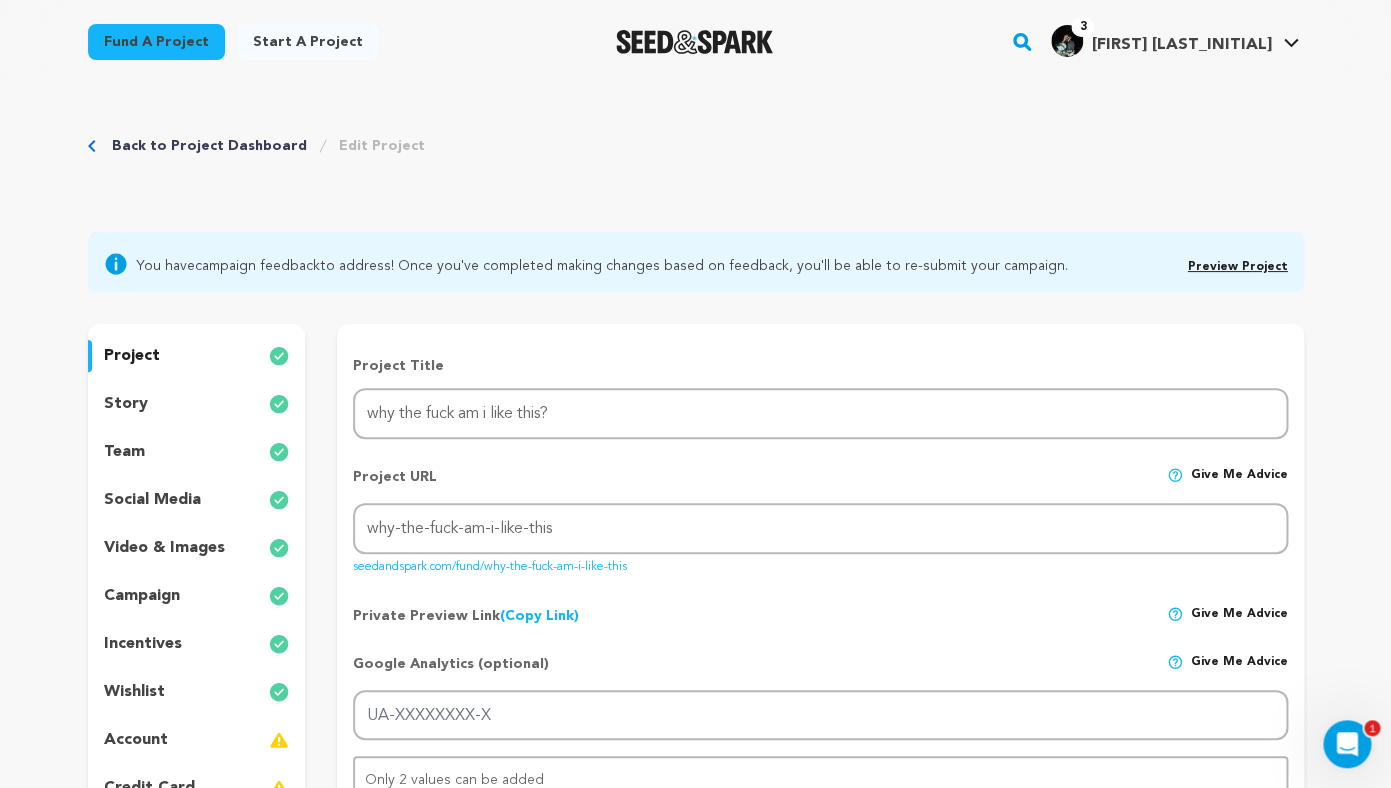 scroll, scrollTop: 81, scrollLeft: 0, axis: vertical 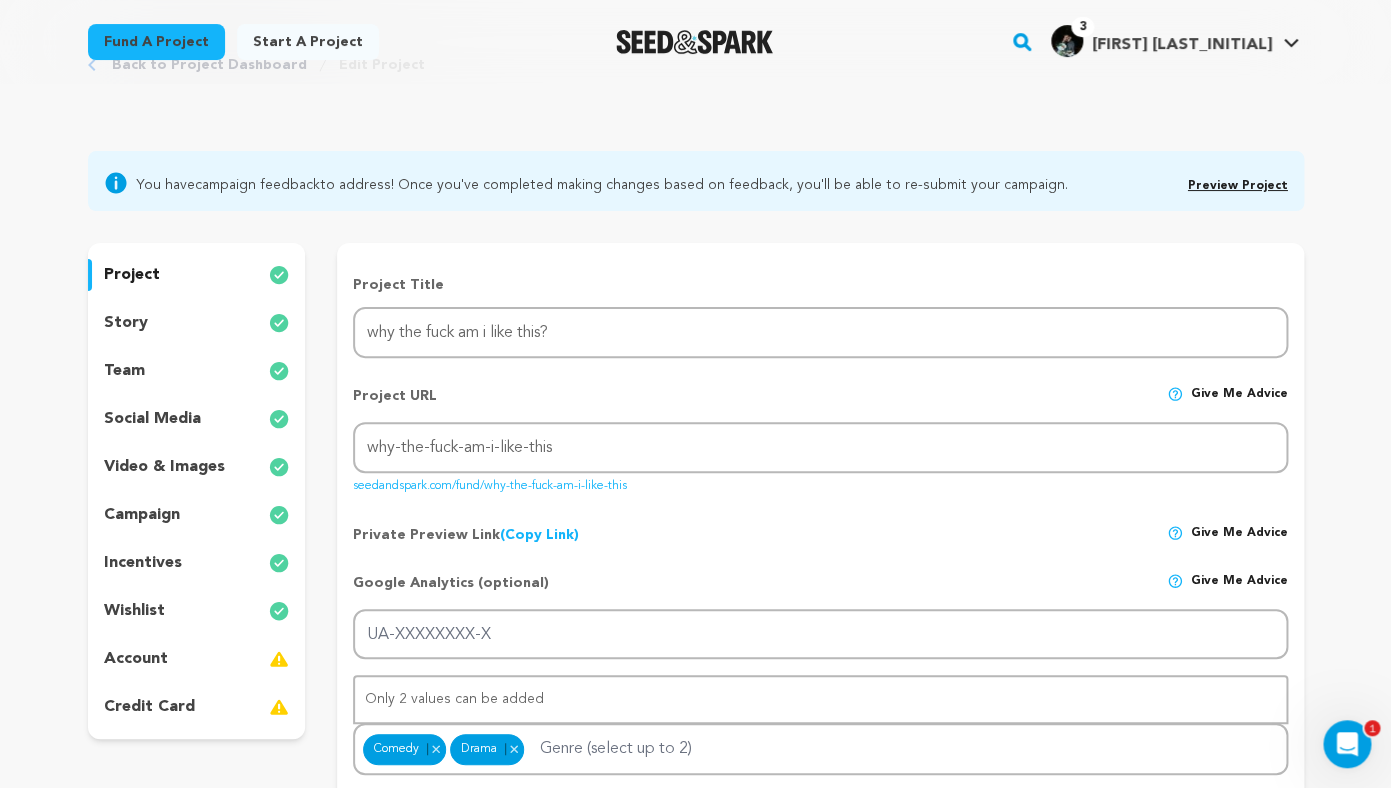 click on "video & images" at bounding box center (164, 467) 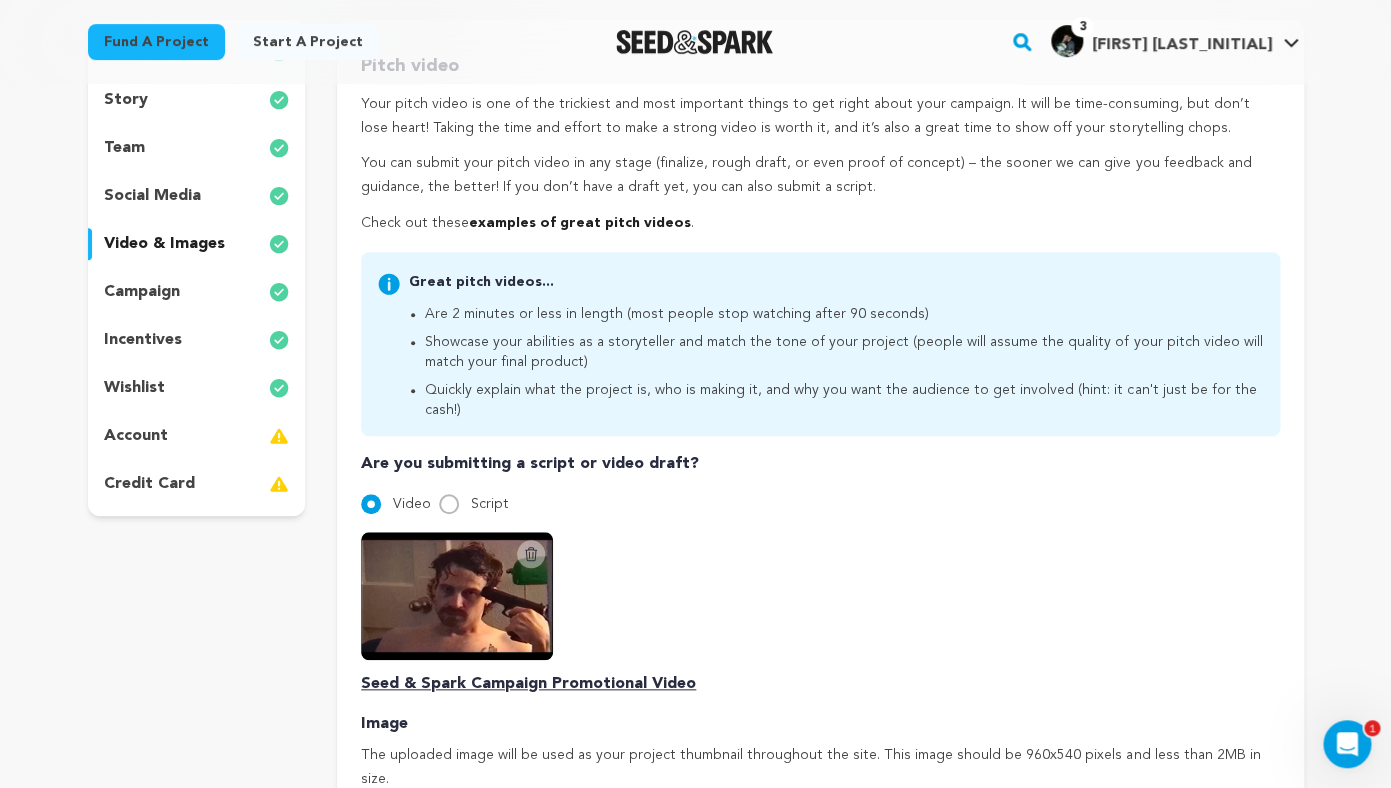 scroll, scrollTop: 403, scrollLeft: 0, axis: vertical 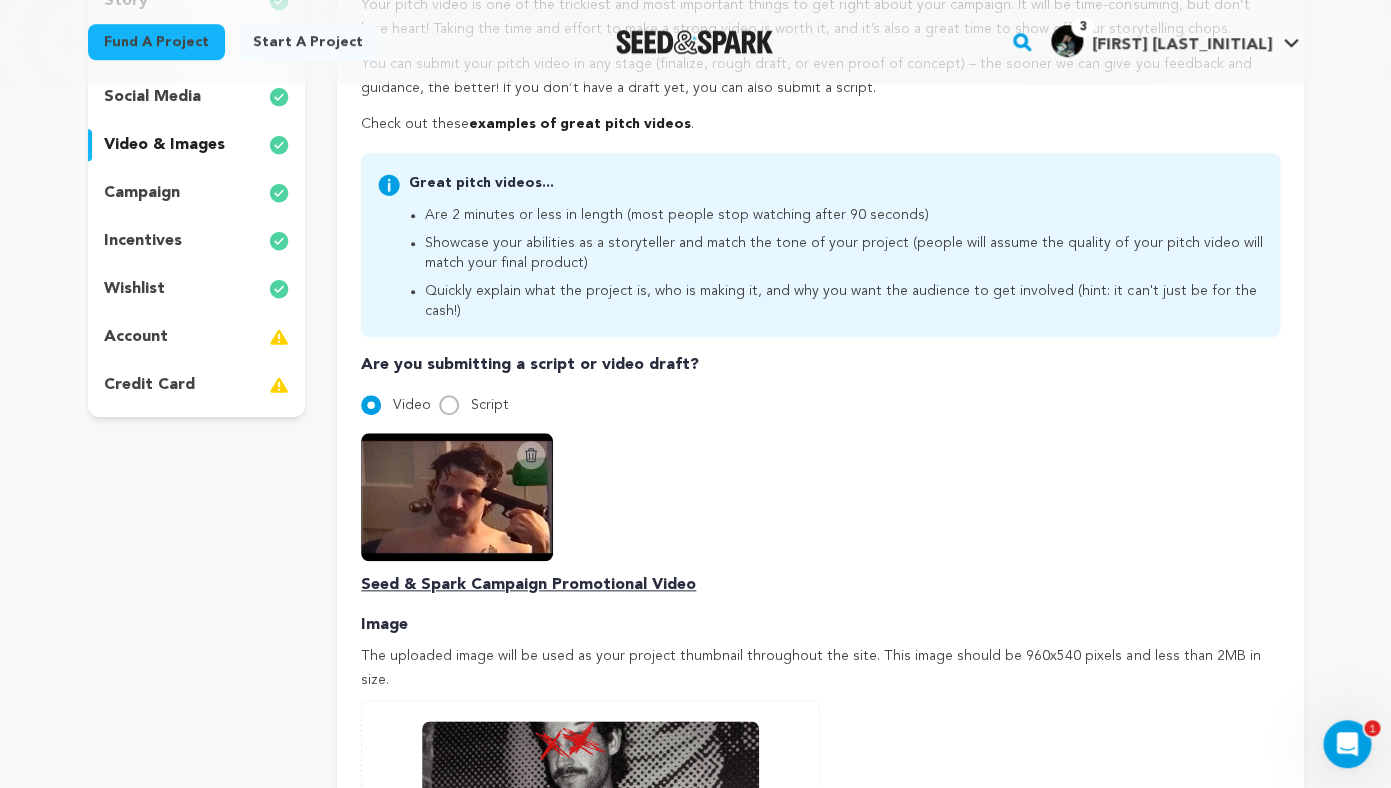 click 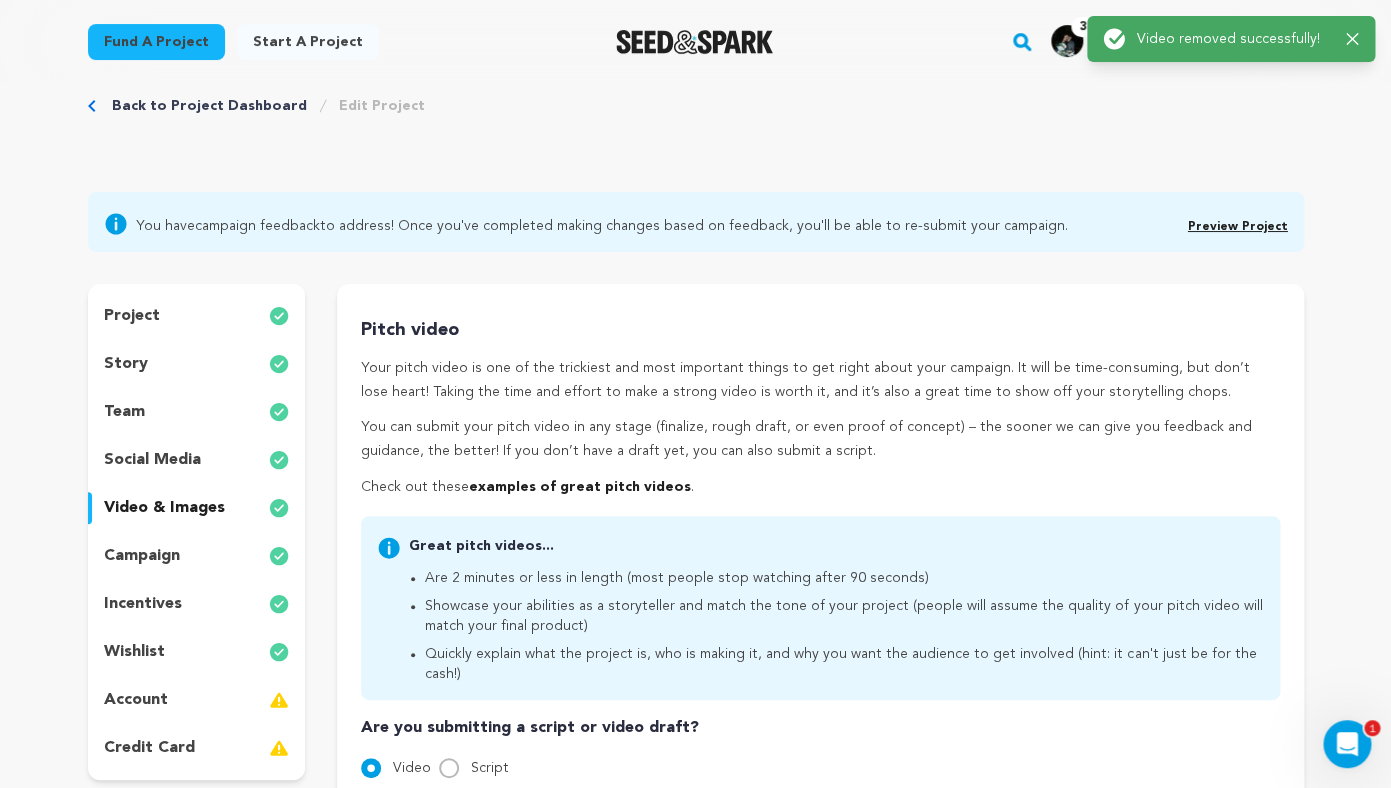 click on "Pitch video
Your pitch video is one of the trickiest and most important things to get right about your campaign. It will
be time-consuming, but don’t lose heart! Taking the time and effort to make a strong video is worth it, and
it’s also a great time to show off your storytelling chops.
You can submit your pitch video in any stage (finalize, rough draft, or even proof of concept) – the sooner
we can give you feedback and guidance, the better! If you don’t have a draft yet, you can also submit a
script.
Check out these
examples of great pitch videos
.
Great pitch videos..." at bounding box center (820, 857) 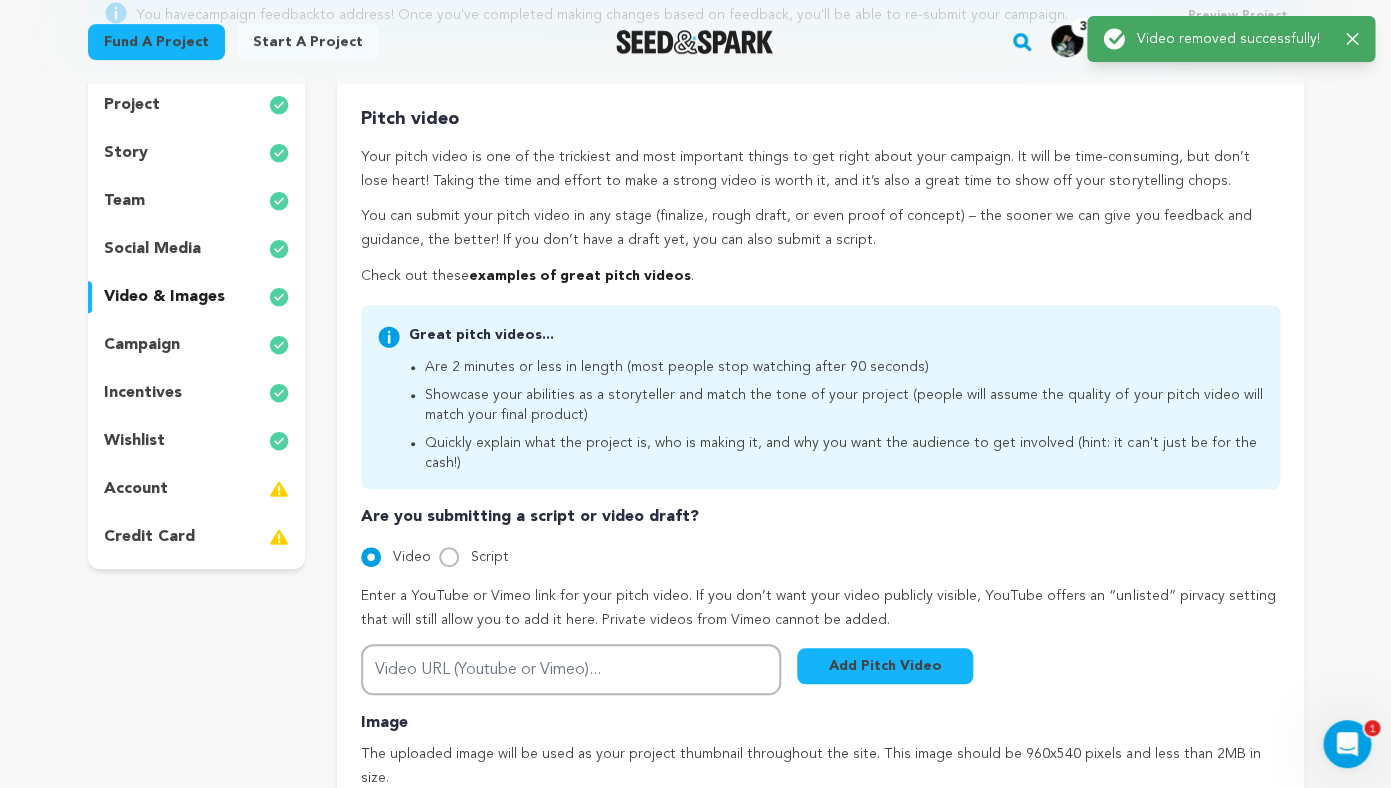 scroll, scrollTop: 254, scrollLeft: 0, axis: vertical 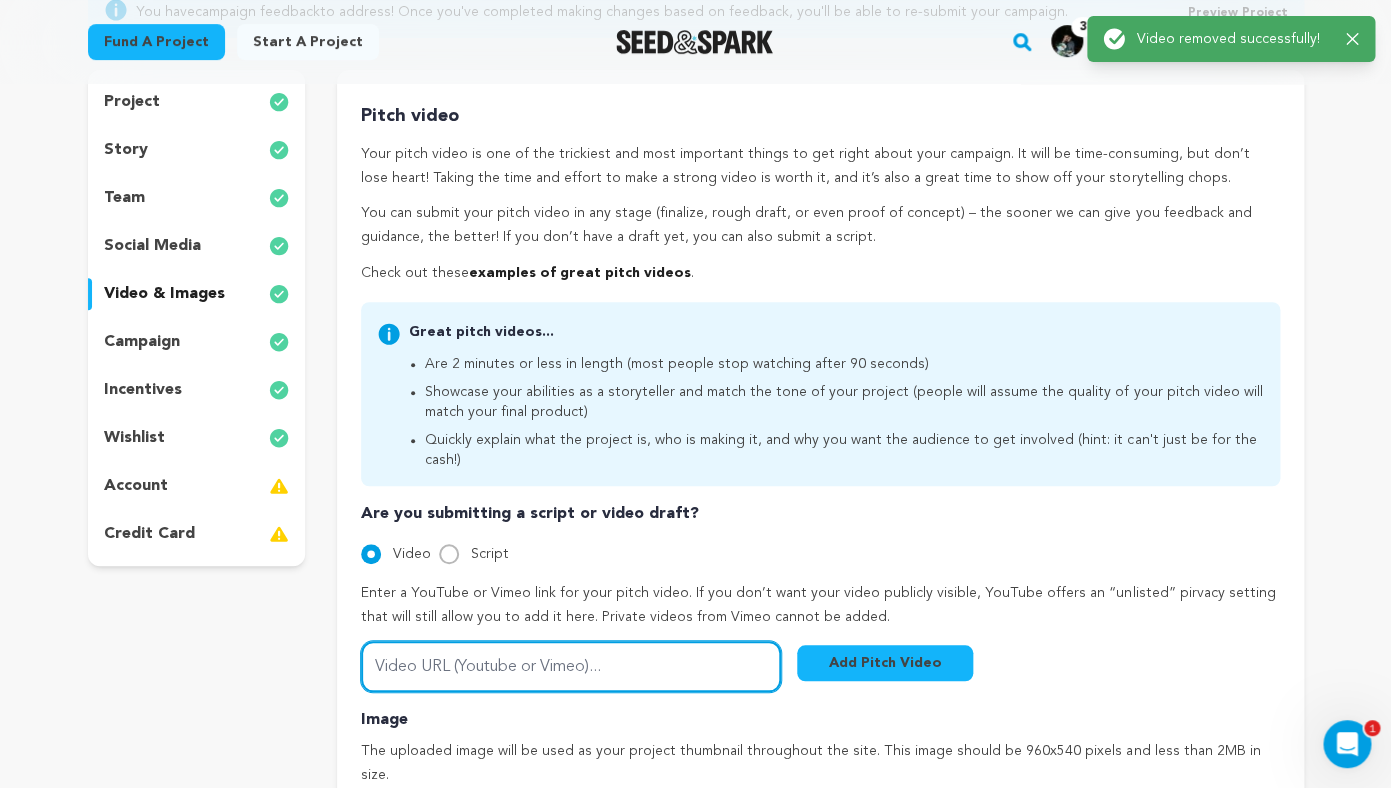 click on "Video URL (Youtube or Vimeo)..." at bounding box center (571, 666) 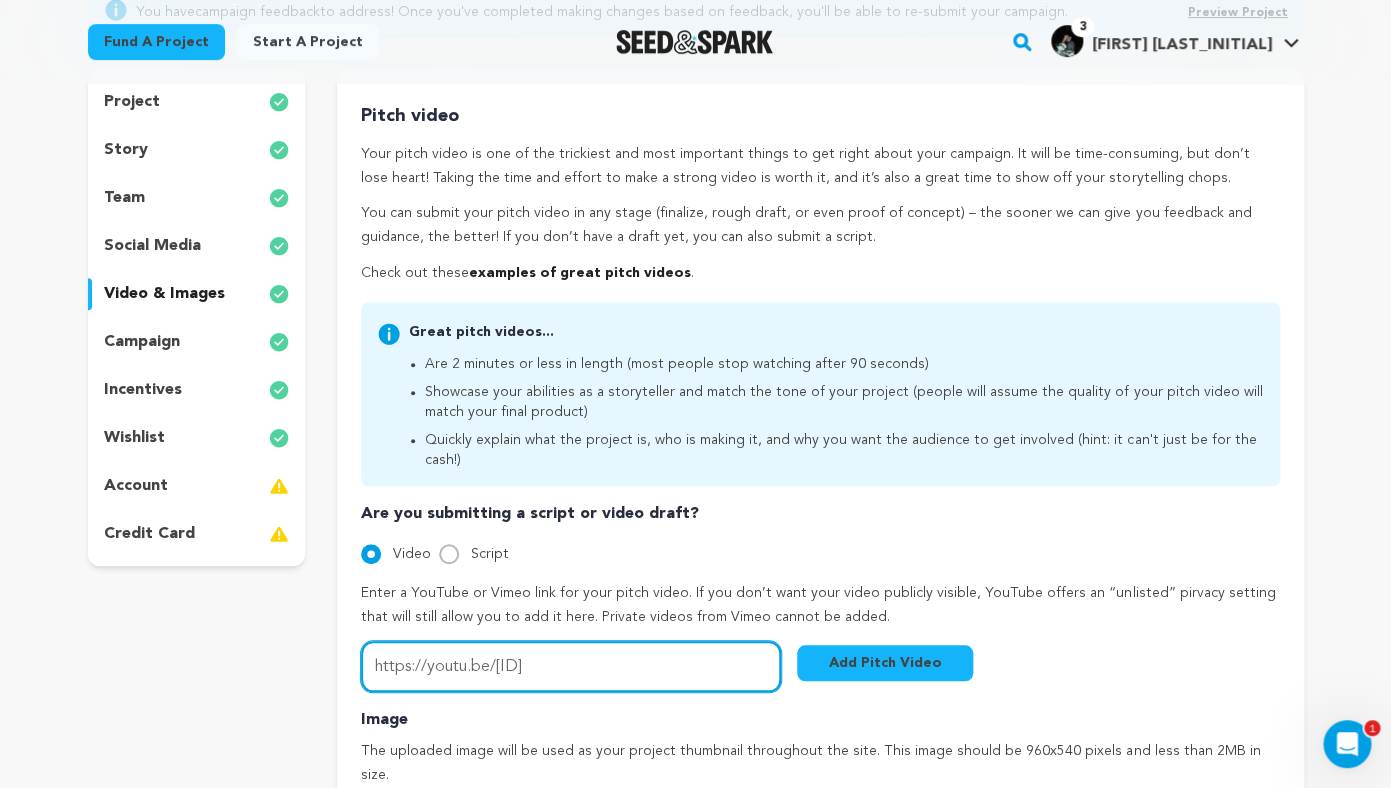 type on "https://youtu.be/[ID]" 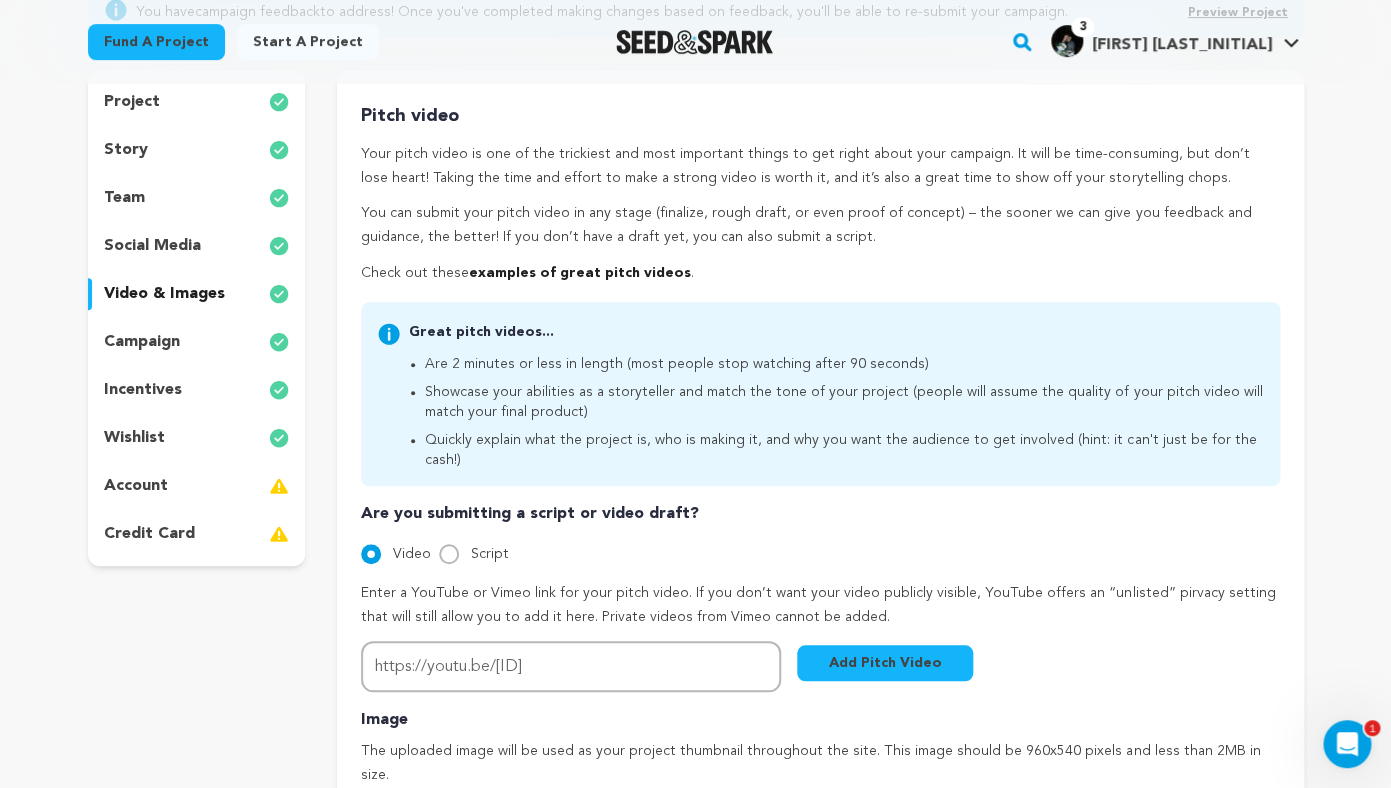 click on "Add Pitch Video" at bounding box center (885, 663) 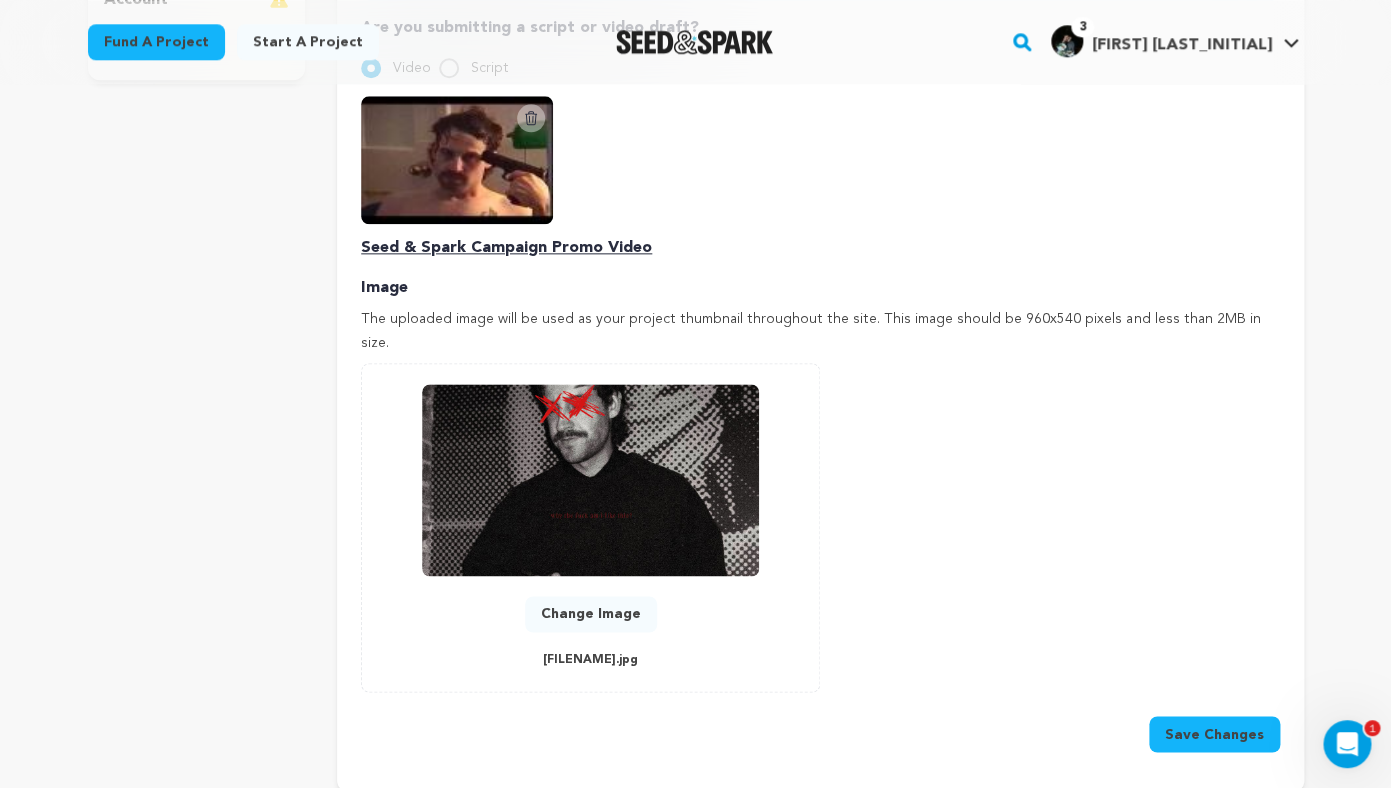 scroll, scrollTop: 739, scrollLeft: 0, axis: vertical 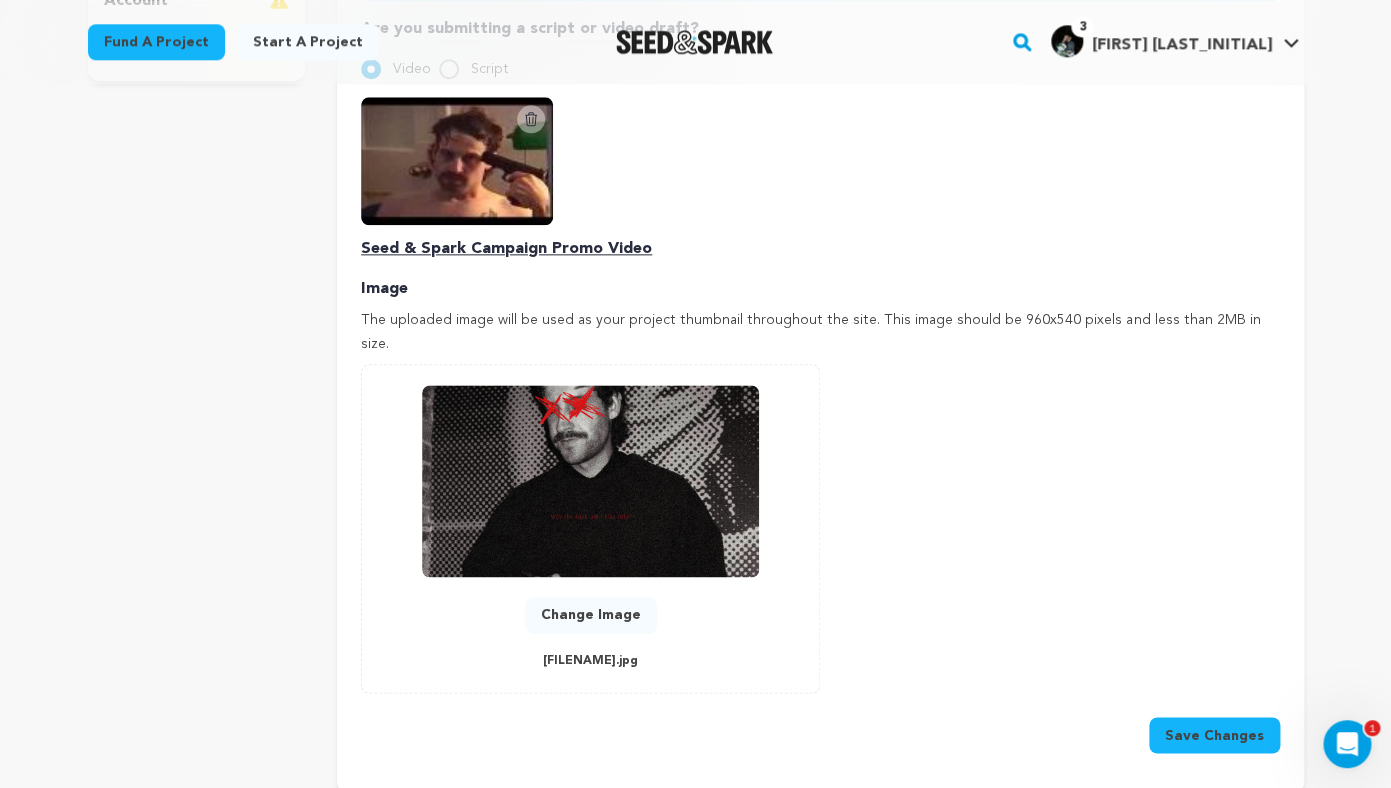 click on "Save Changes" at bounding box center (1214, 735) 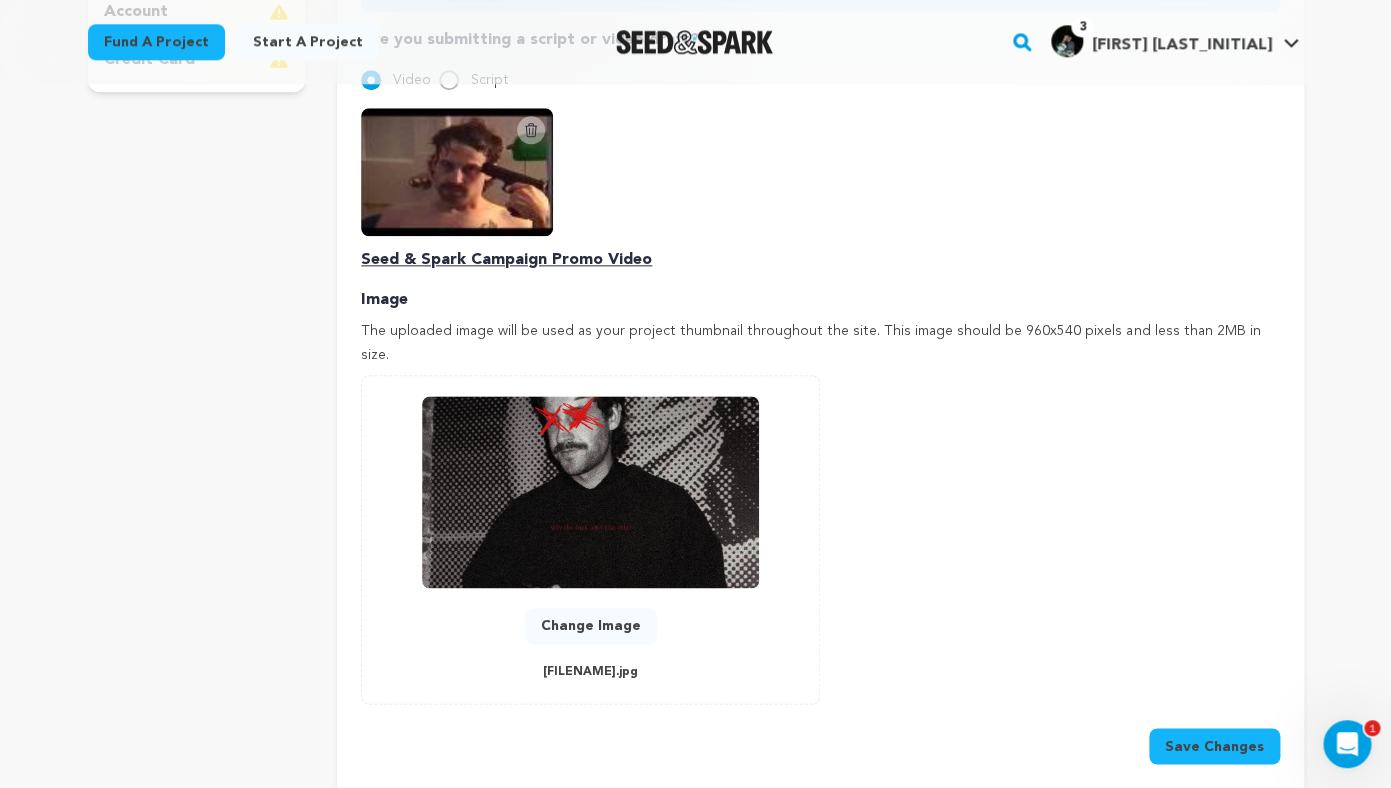 scroll, scrollTop: 742, scrollLeft: 0, axis: vertical 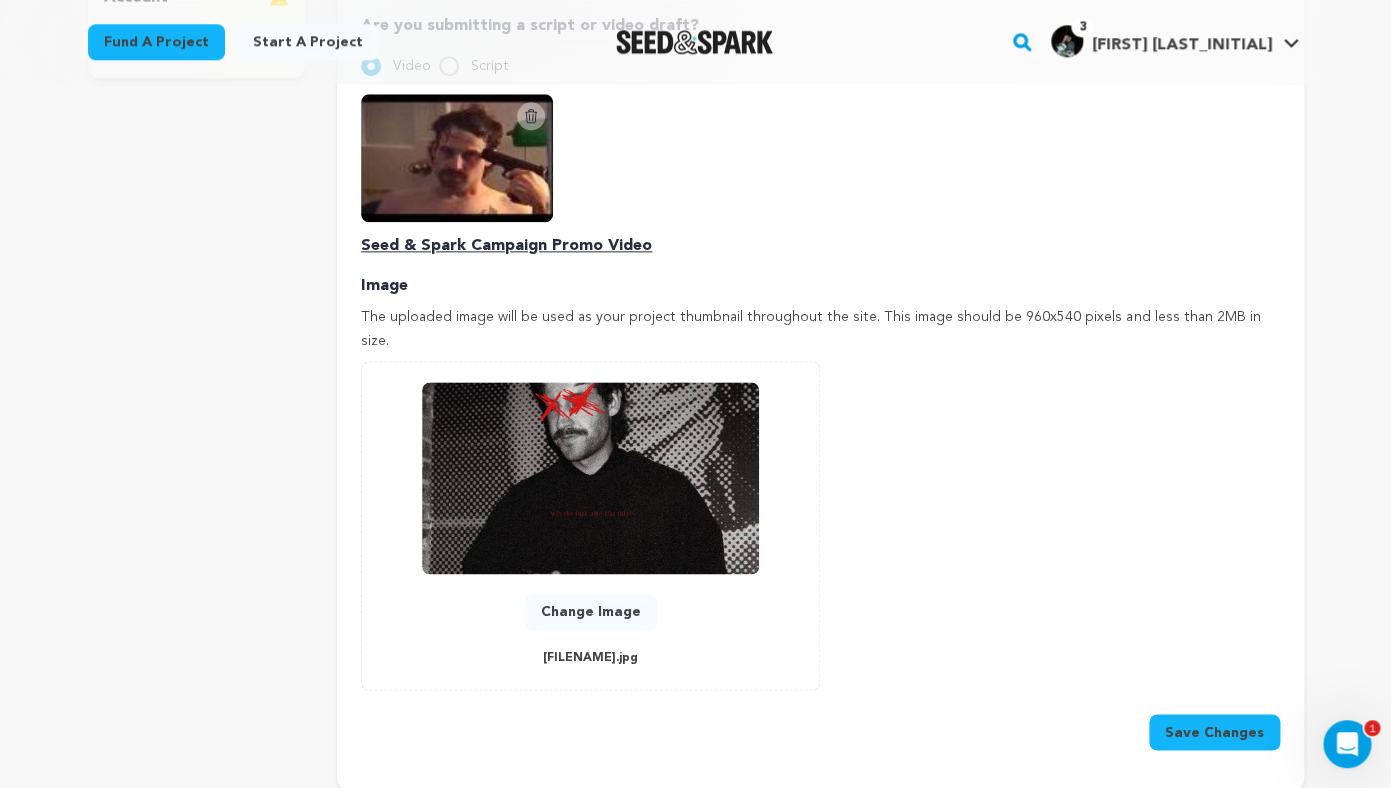 click at bounding box center (590, 478) 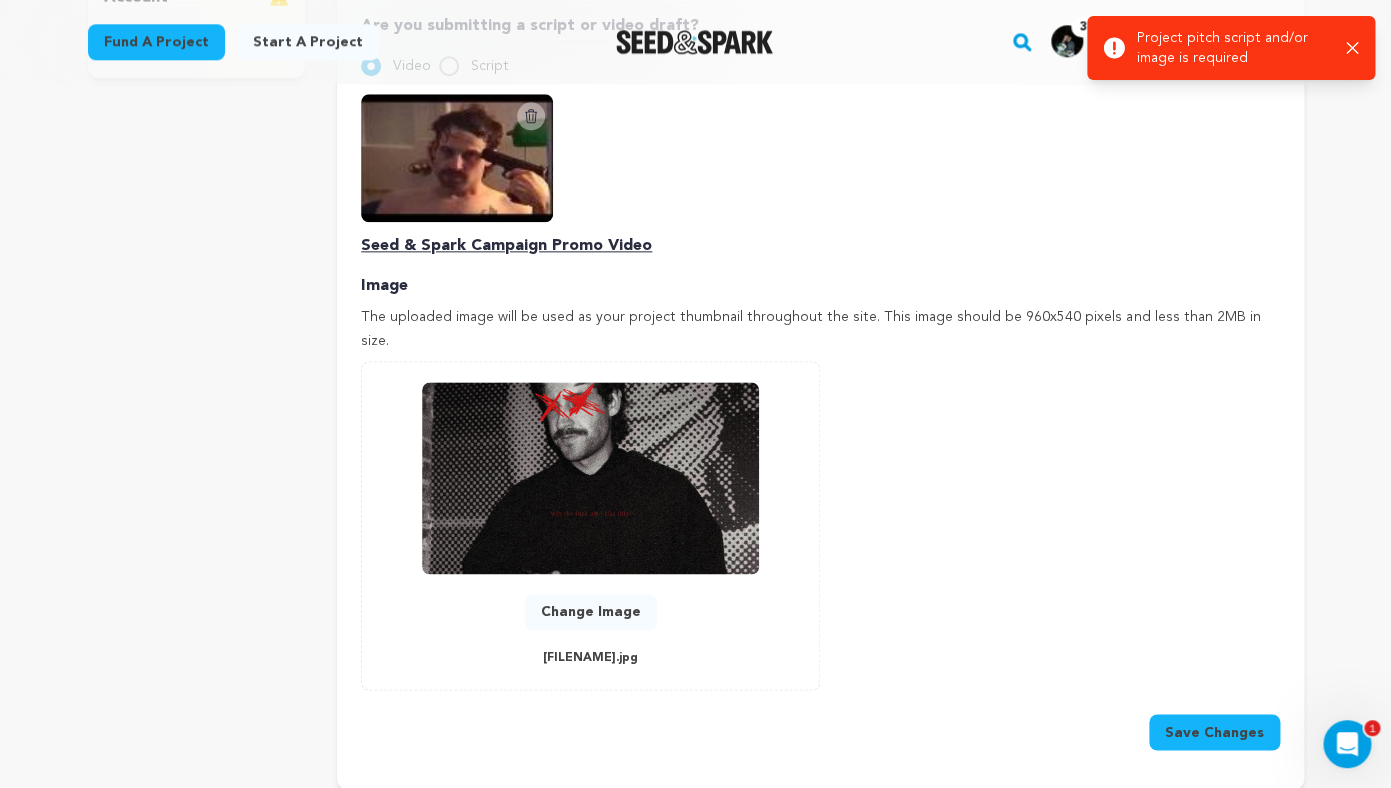 click 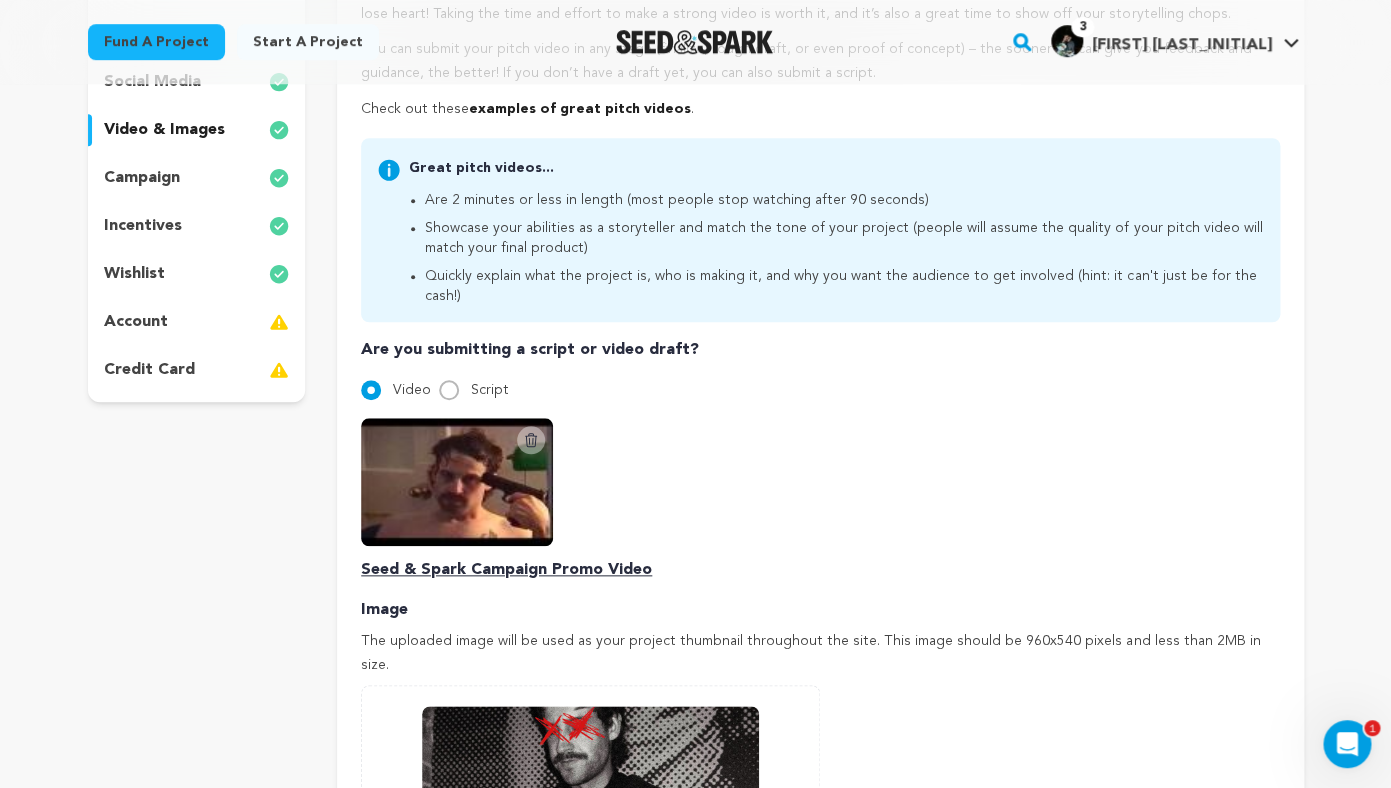 scroll, scrollTop: 417, scrollLeft: 0, axis: vertical 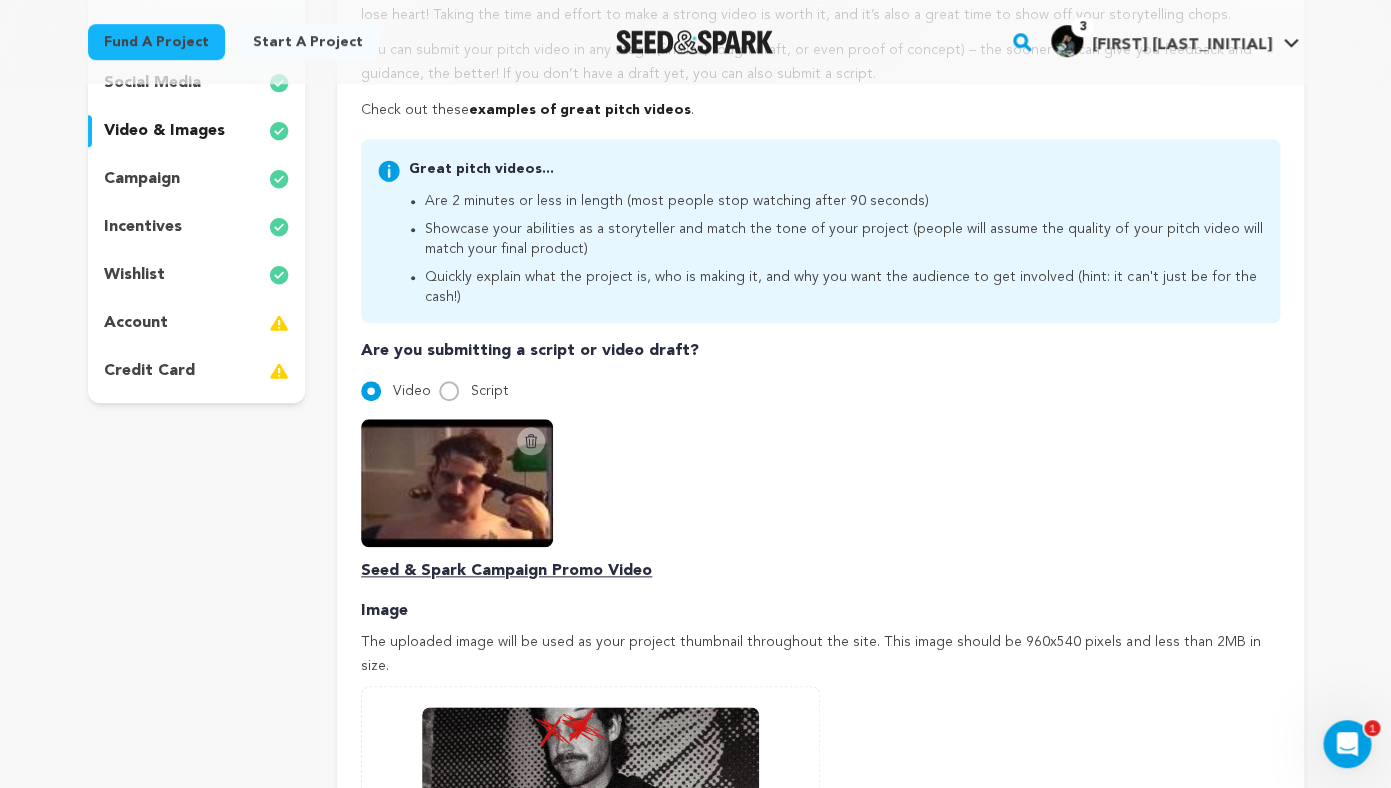 click on "campaign" at bounding box center (142, 179) 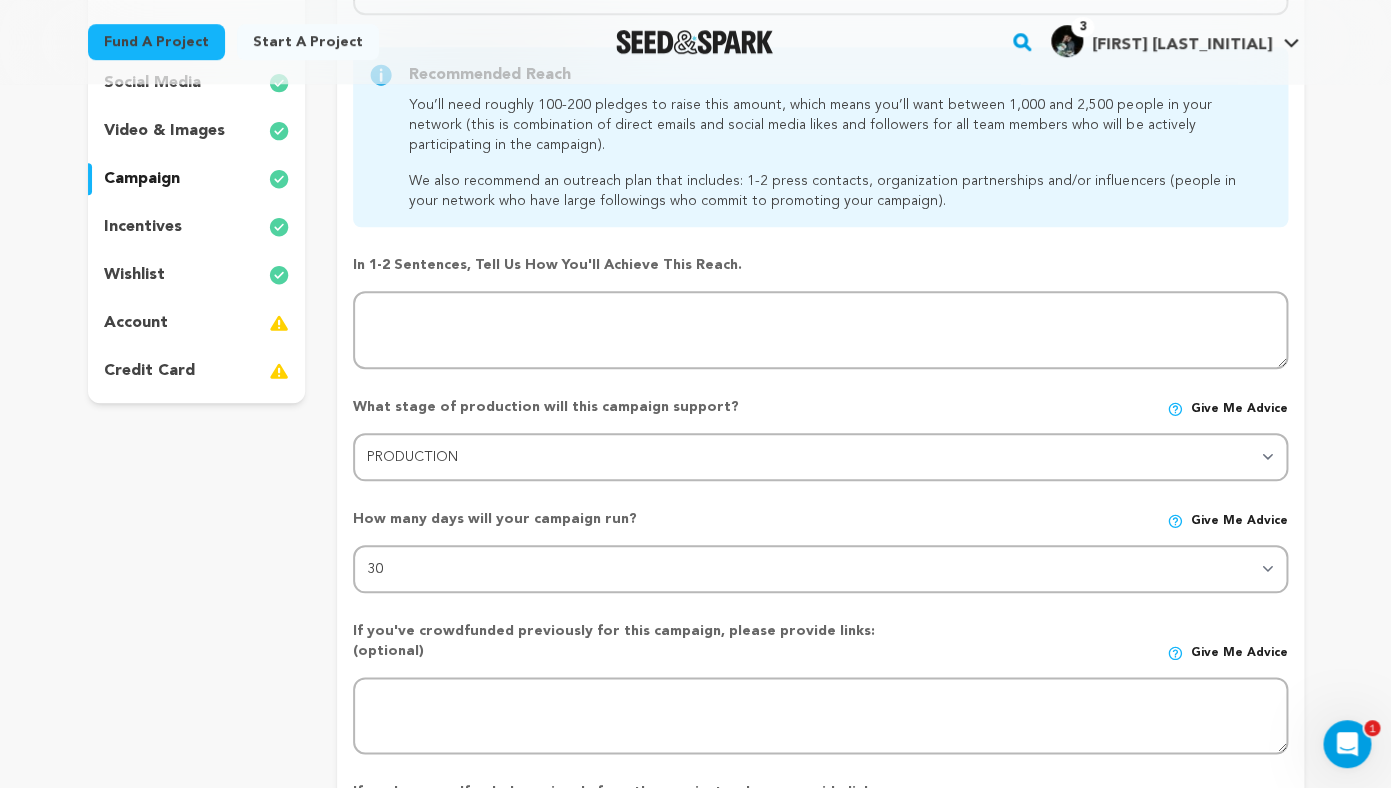 click on "video & images" at bounding box center [164, 131] 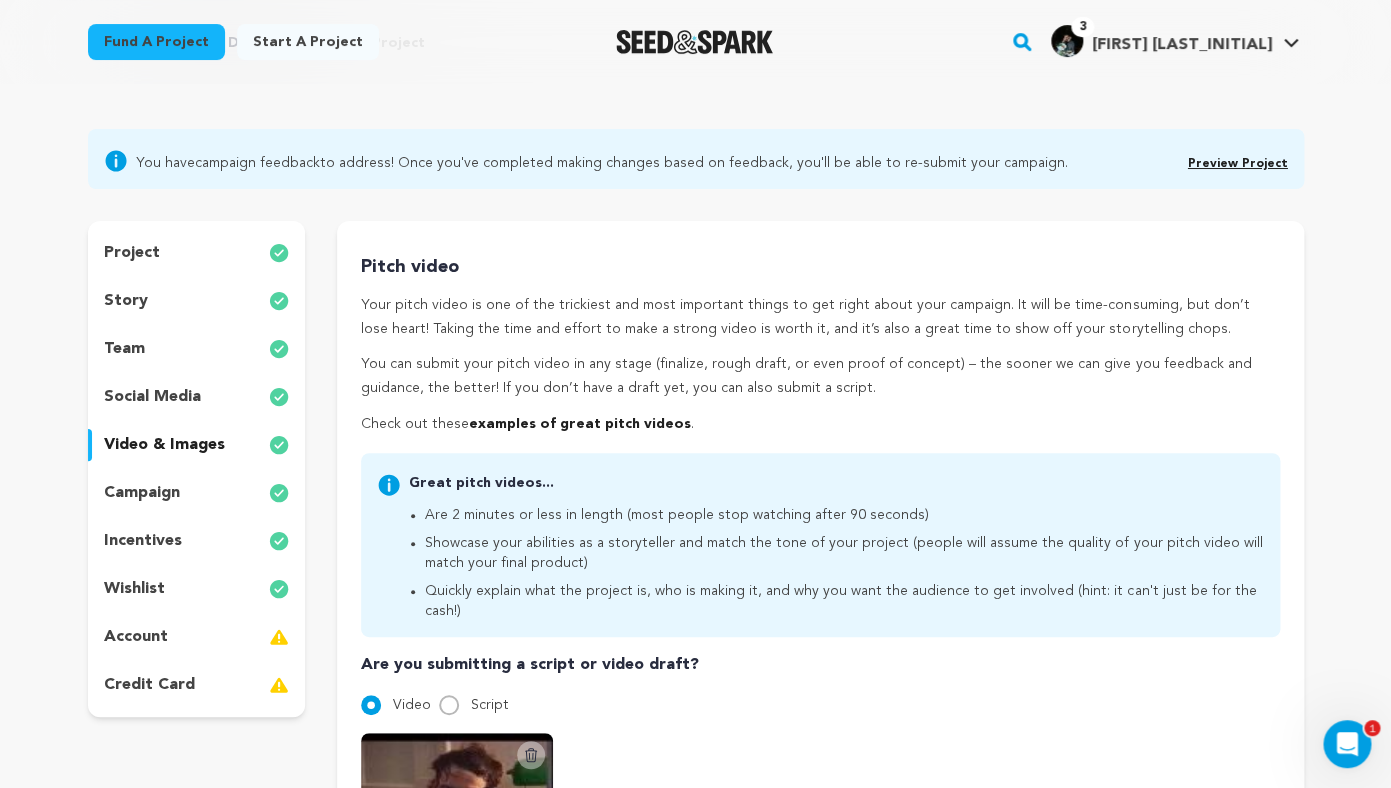 scroll, scrollTop: 0, scrollLeft: 0, axis: both 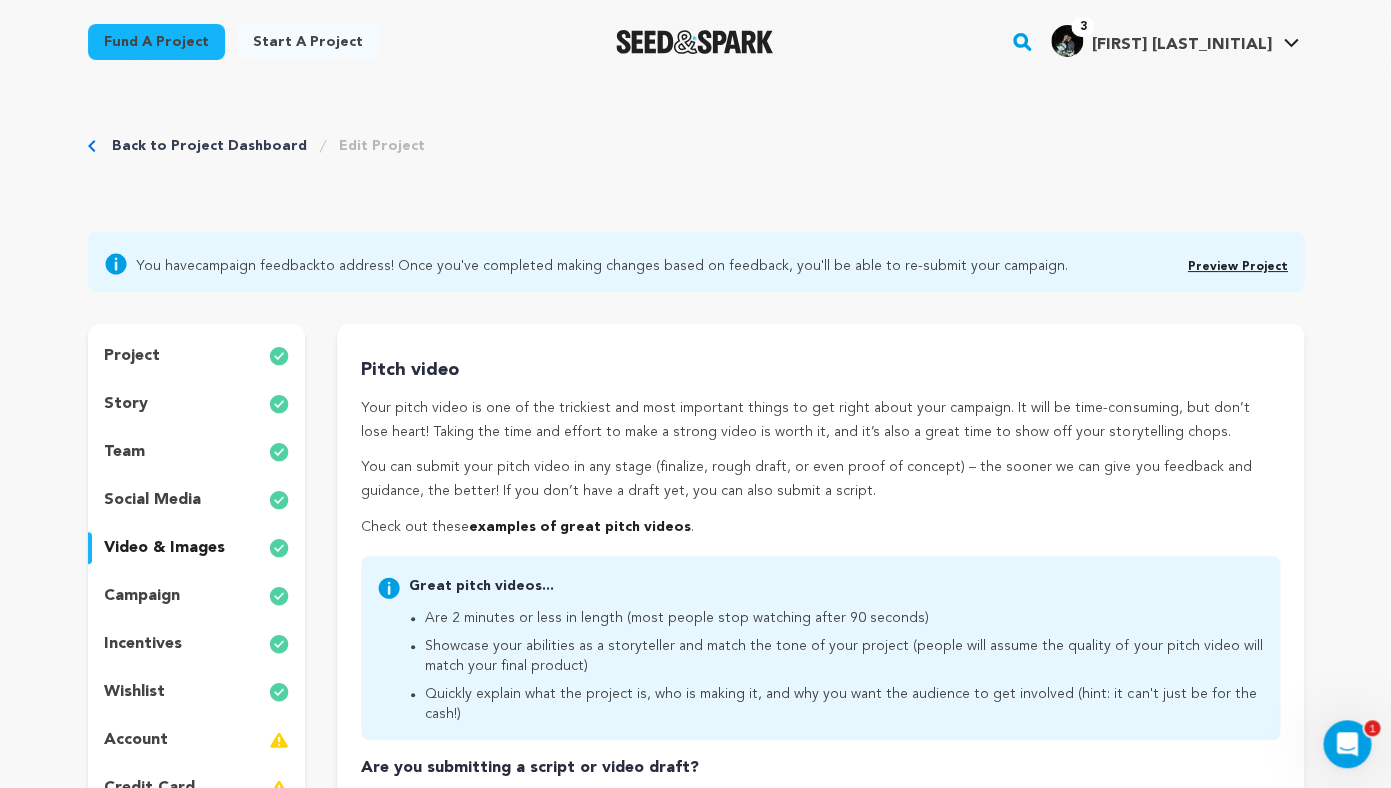 click on "Back to Project Dashboard" at bounding box center (209, 146) 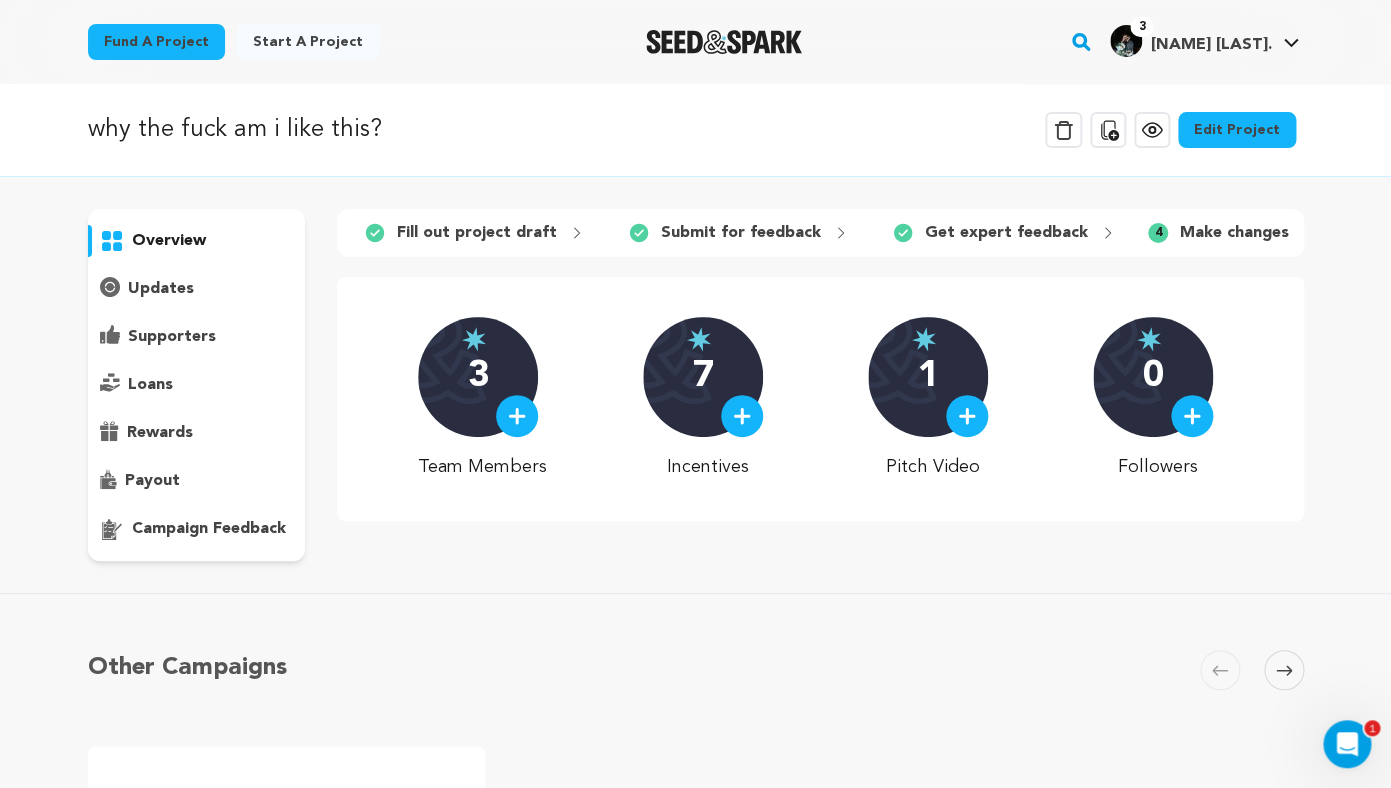 scroll, scrollTop: 0, scrollLeft: 0, axis: both 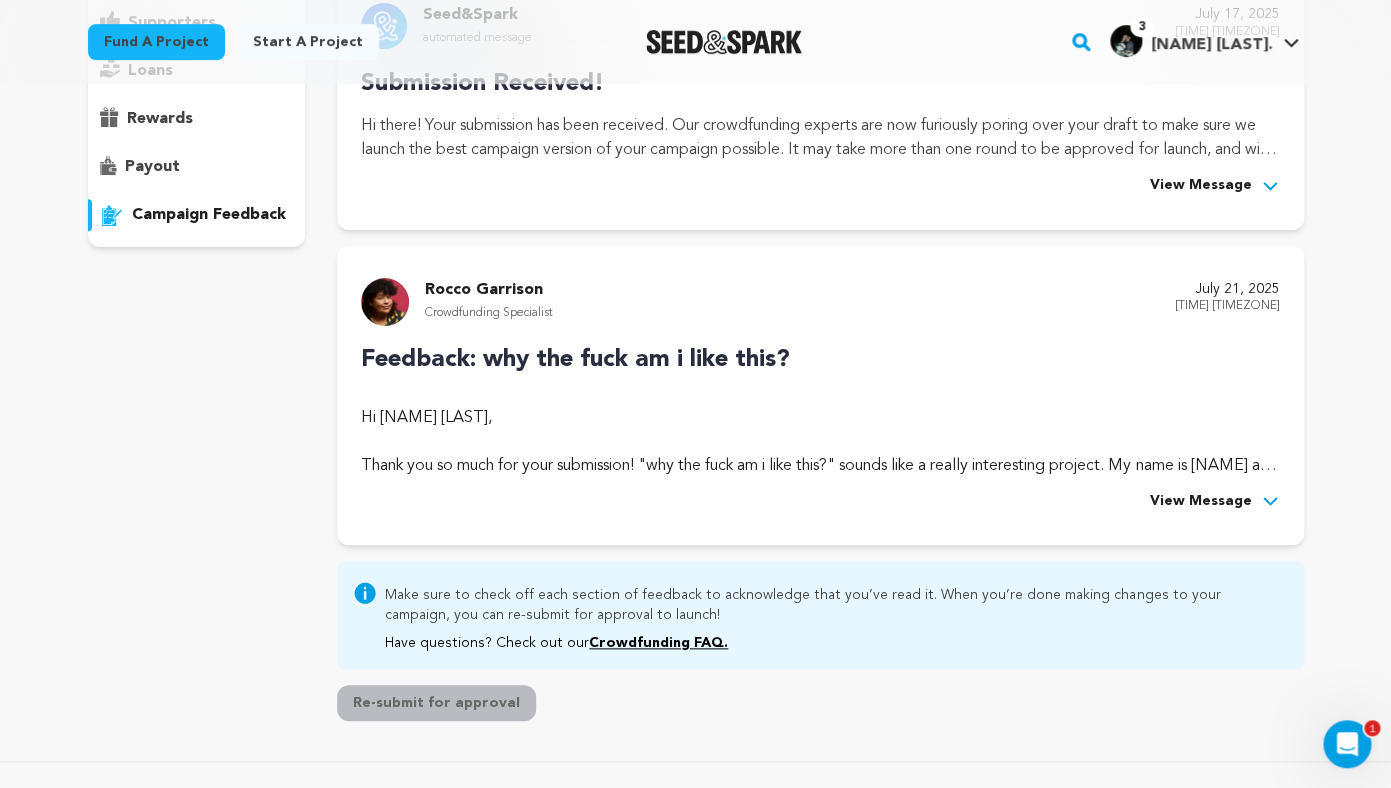click on "View Message" at bounding box center (1201, 502) 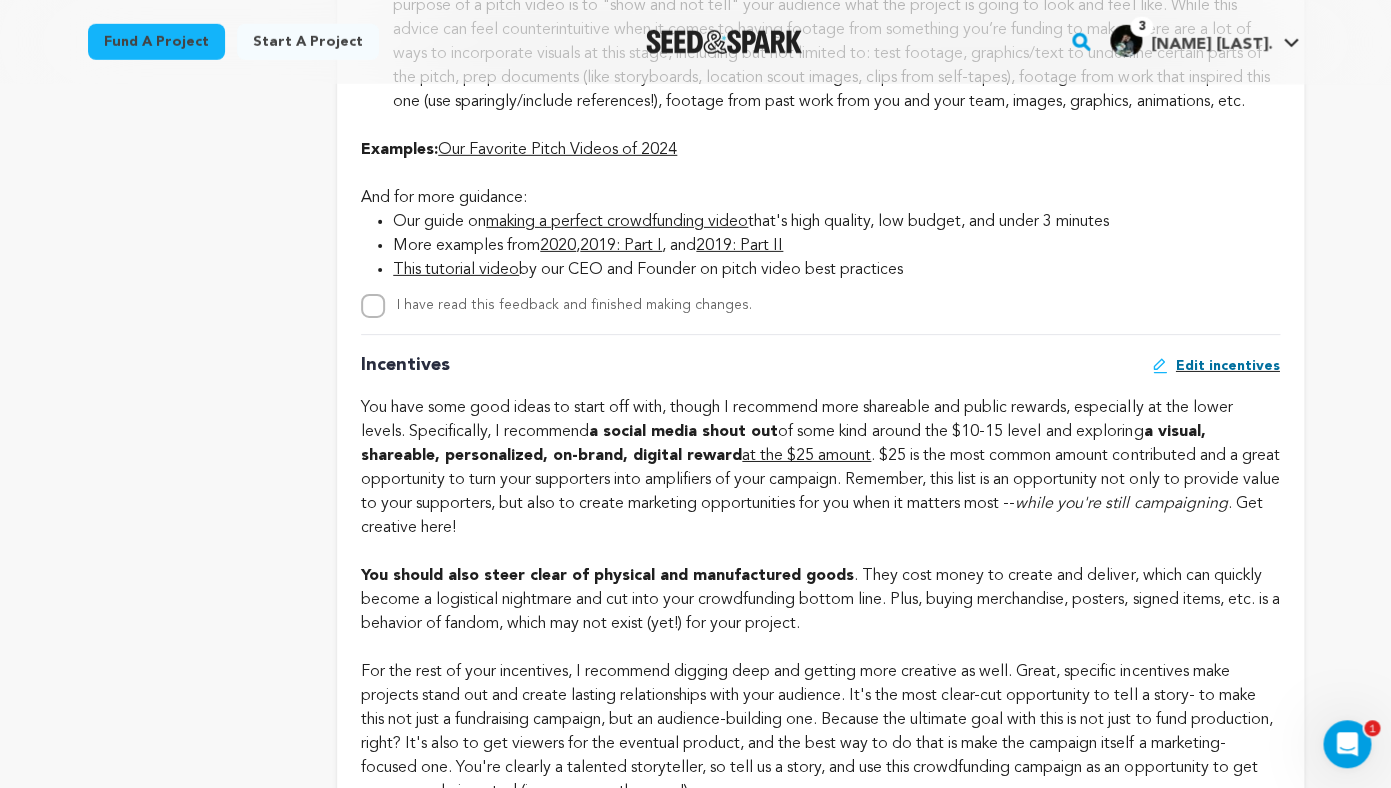 scroll, scrollTop: 2216, scrollLeft: 0, axis: vertical 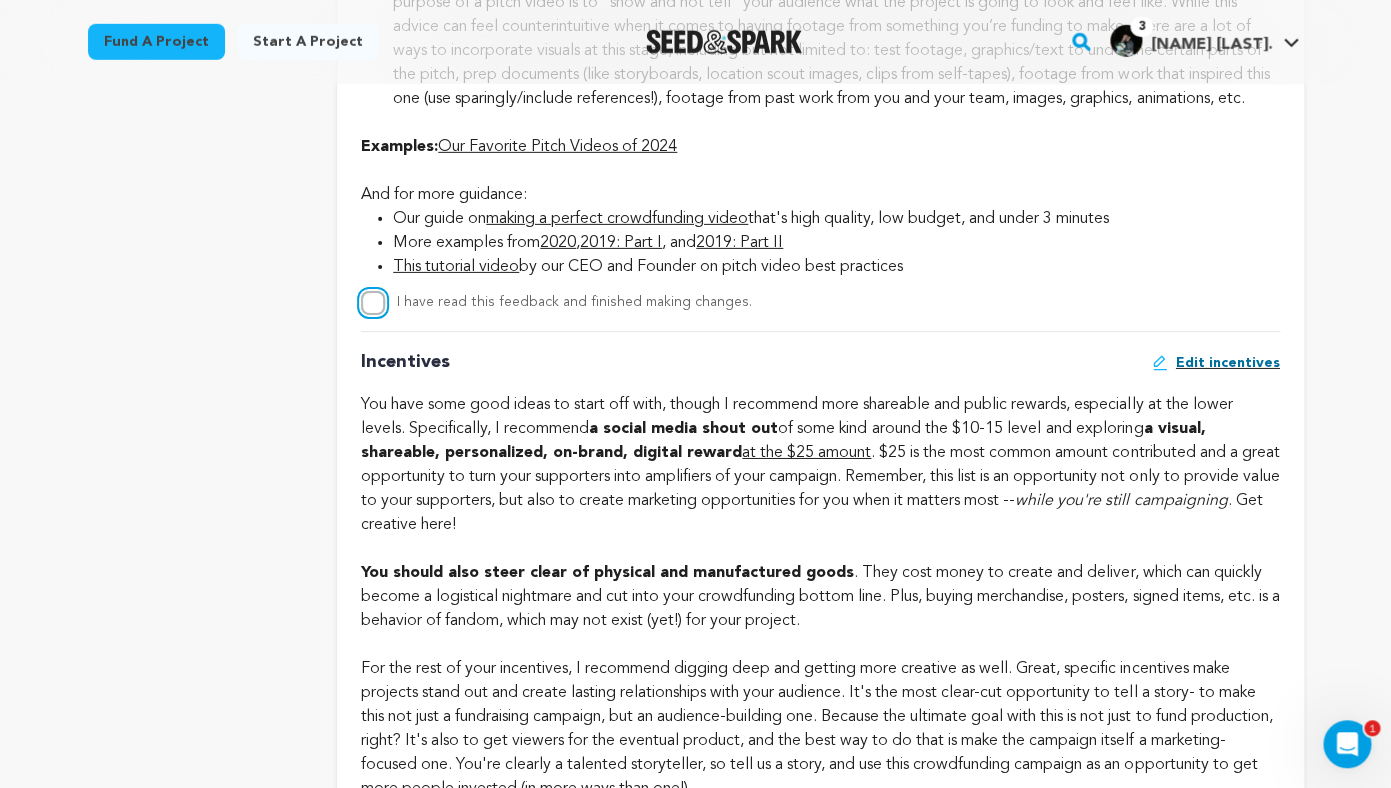 click on "I have read this feedback and finished making changes." at bounding box center (373, 303) 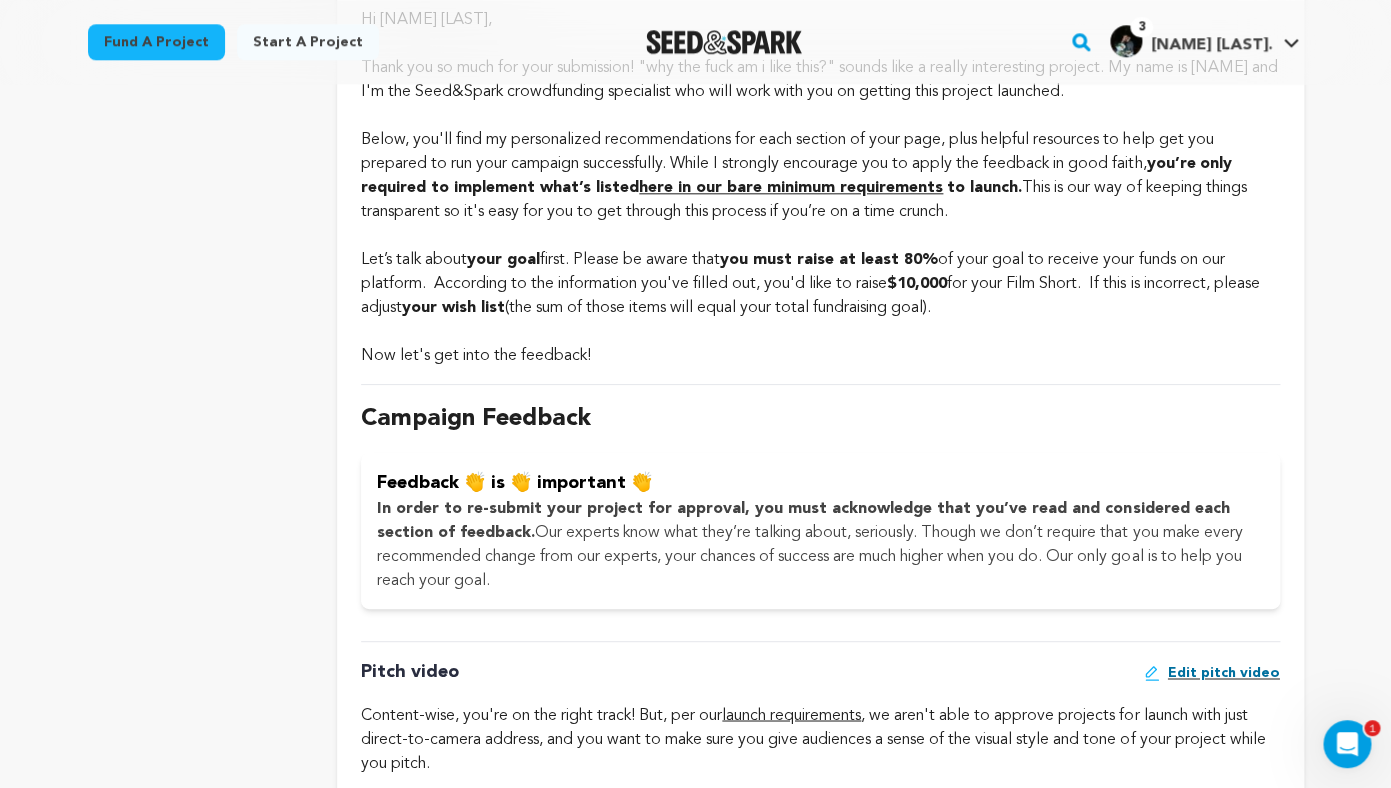 scroll, scrollTop: 0, scrollLeft: 0, axis: both 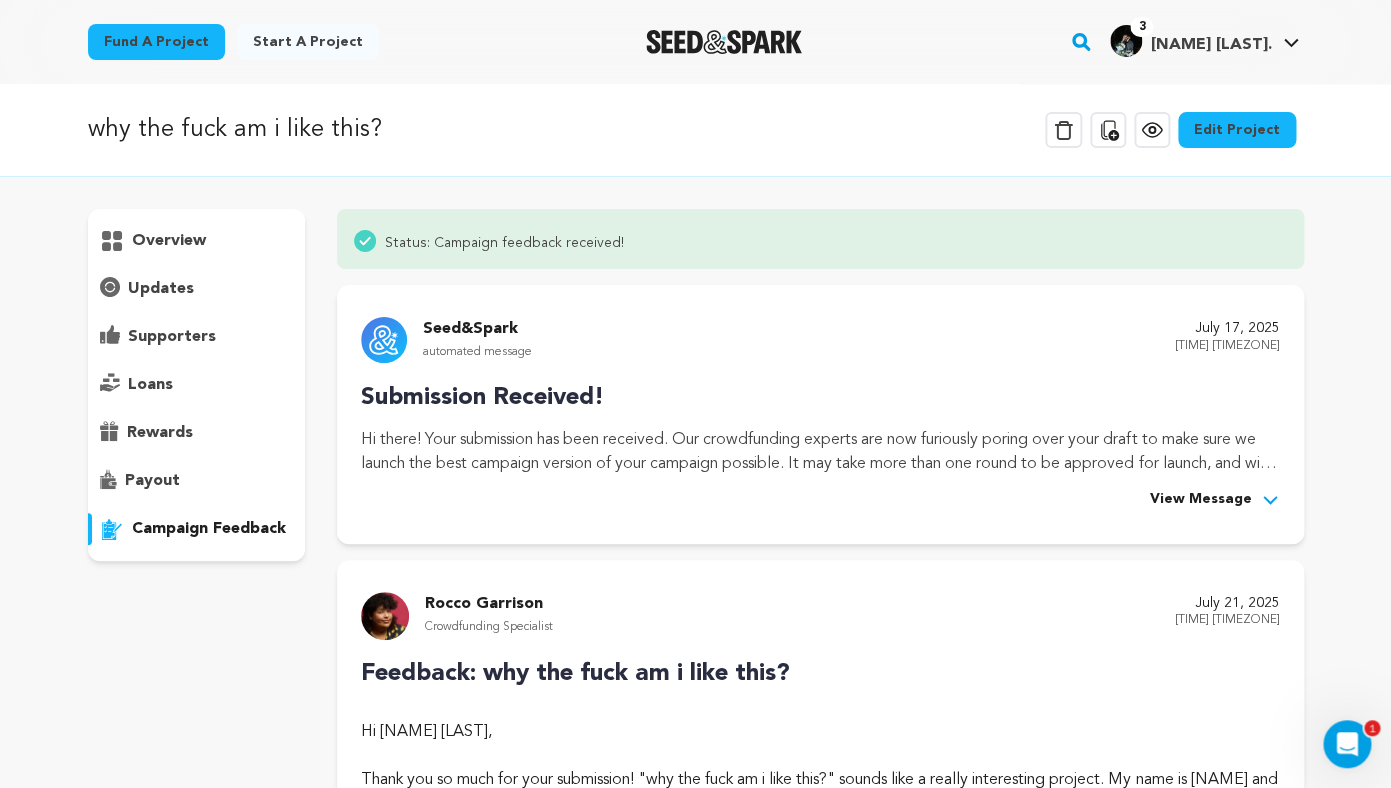 click on "Edit Project" at bounding box center (1237, 130) 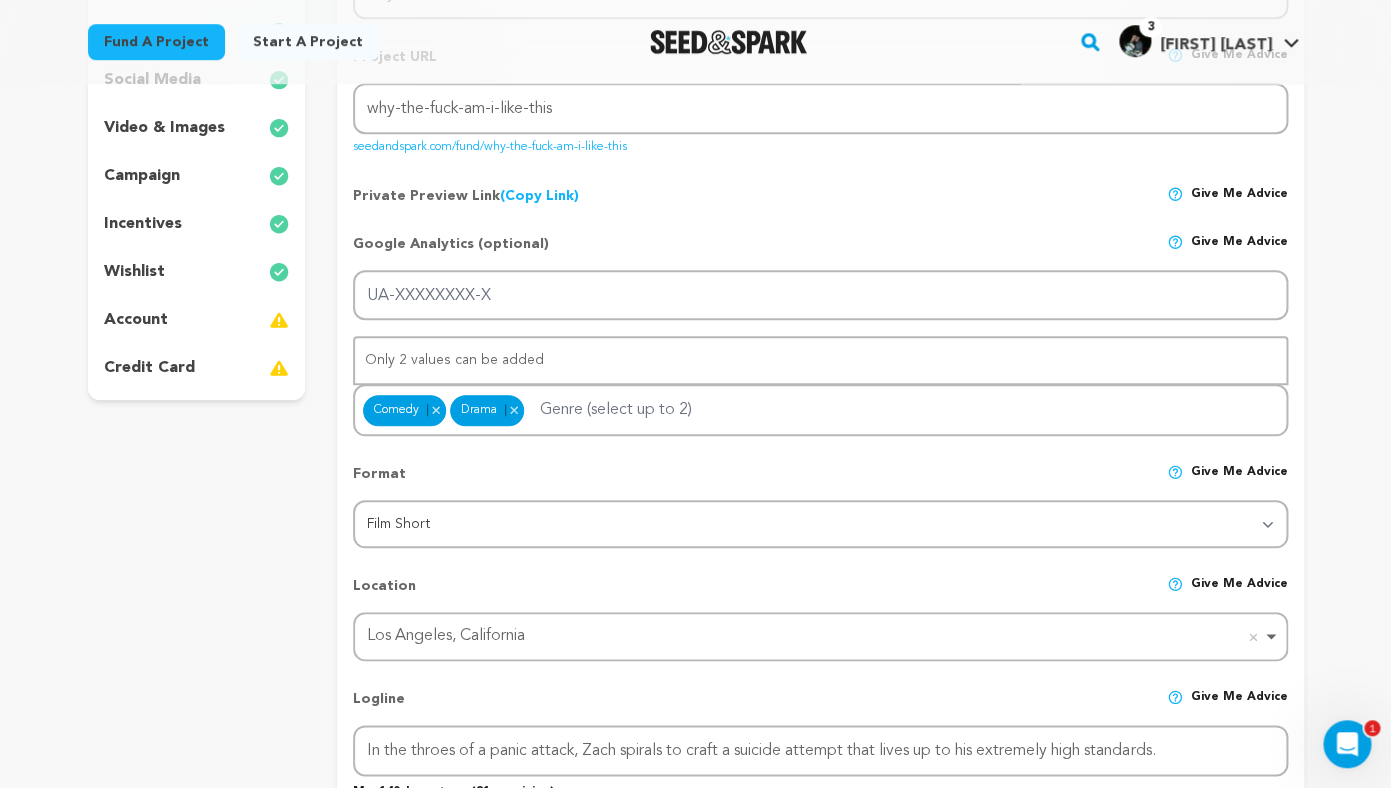 scroll, scrollTop: 191, scrollLeft: 0, axis: vertical 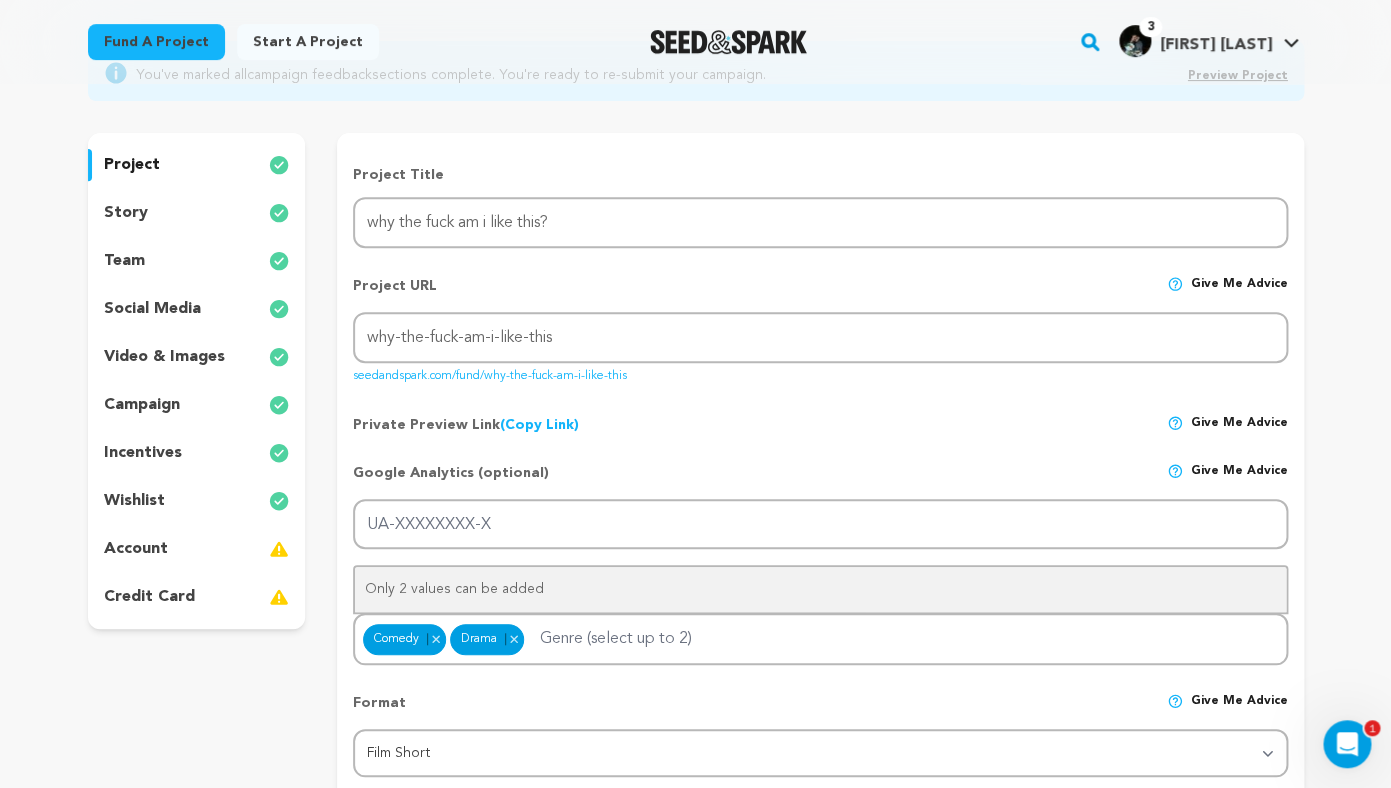 click on "video & images" at bounding box center [164, 357] 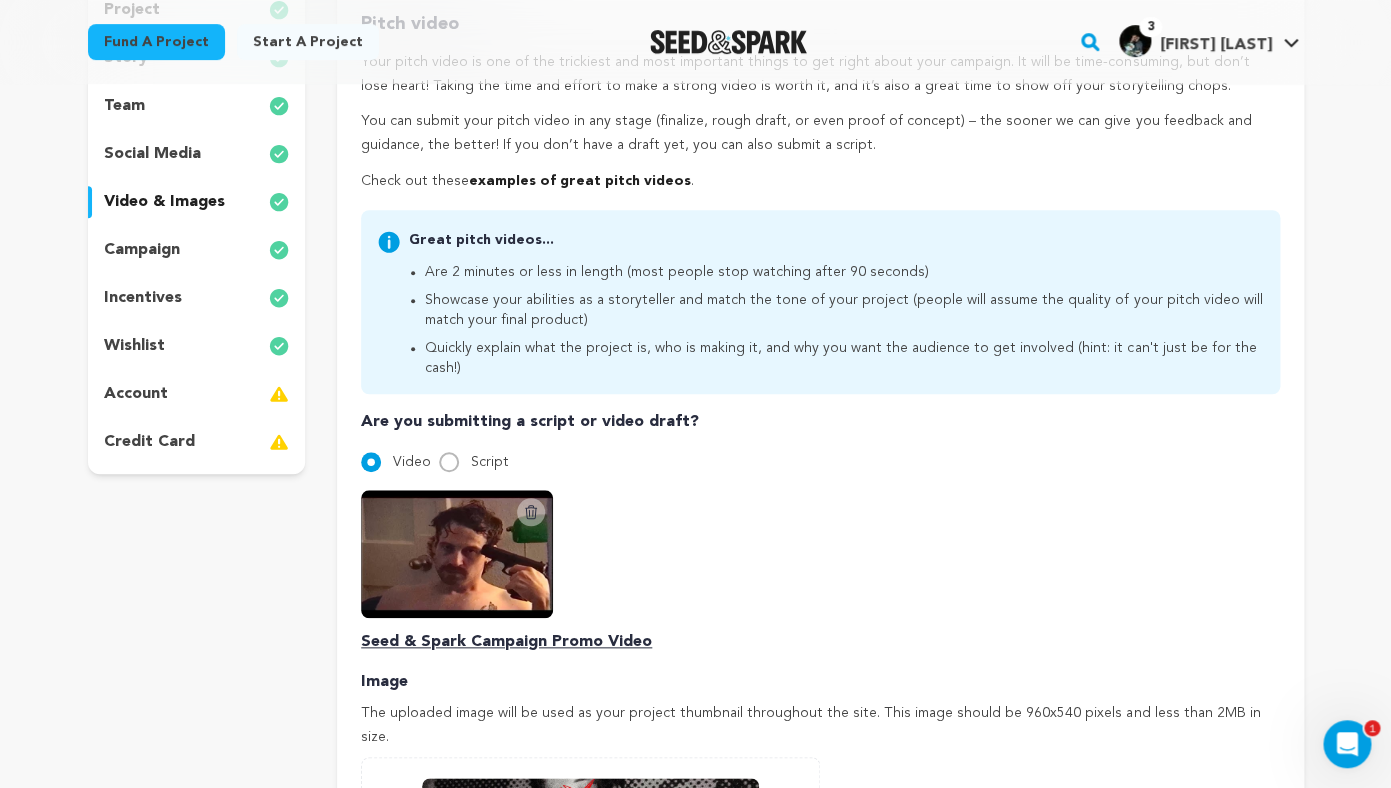 scroll, scrollTop: 426, scrollLeft: 0, axis: vertical 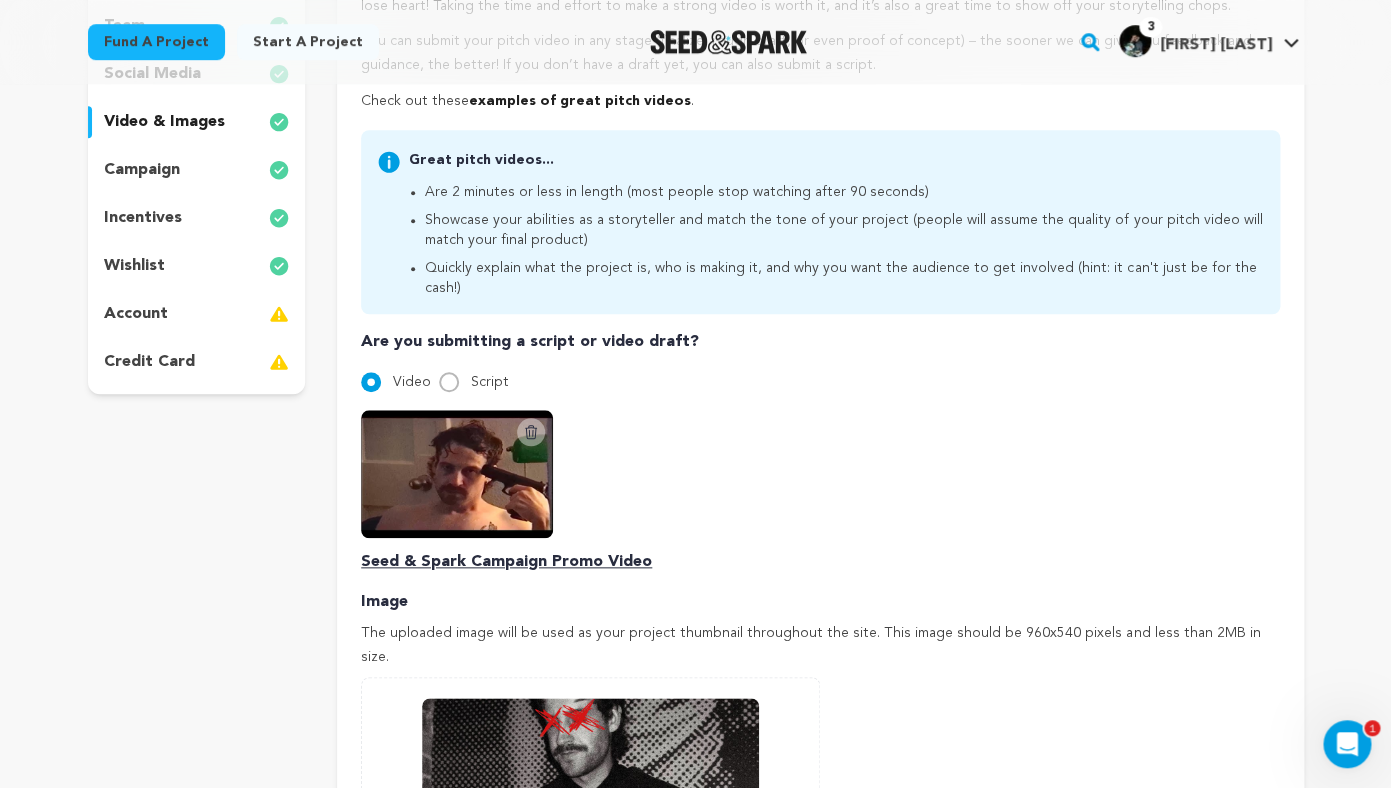 click at bounding box center (457, 474) 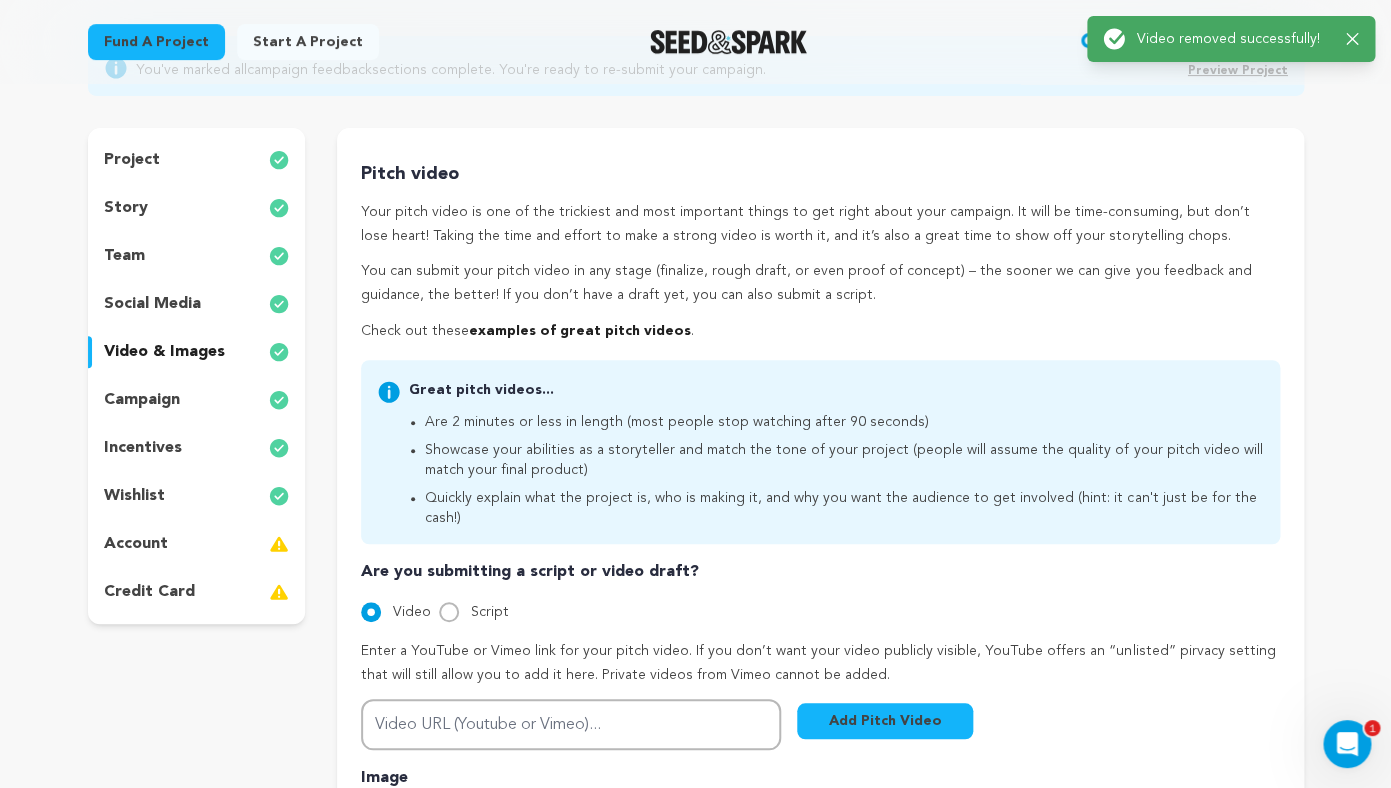 click on "Great pitch videos...
Are 2 minutes or less in length (most people stop watching after 90 seconds)
Showcase your abilities as a storyteller and match the tone of your project (people will assume
the quality of your pitch video will match your final product)
Quickly explain what the project is, who is making it, and why you want the audience to get
involved (hint: it can't just be for the cash!)" at bounding box center [820, 452] 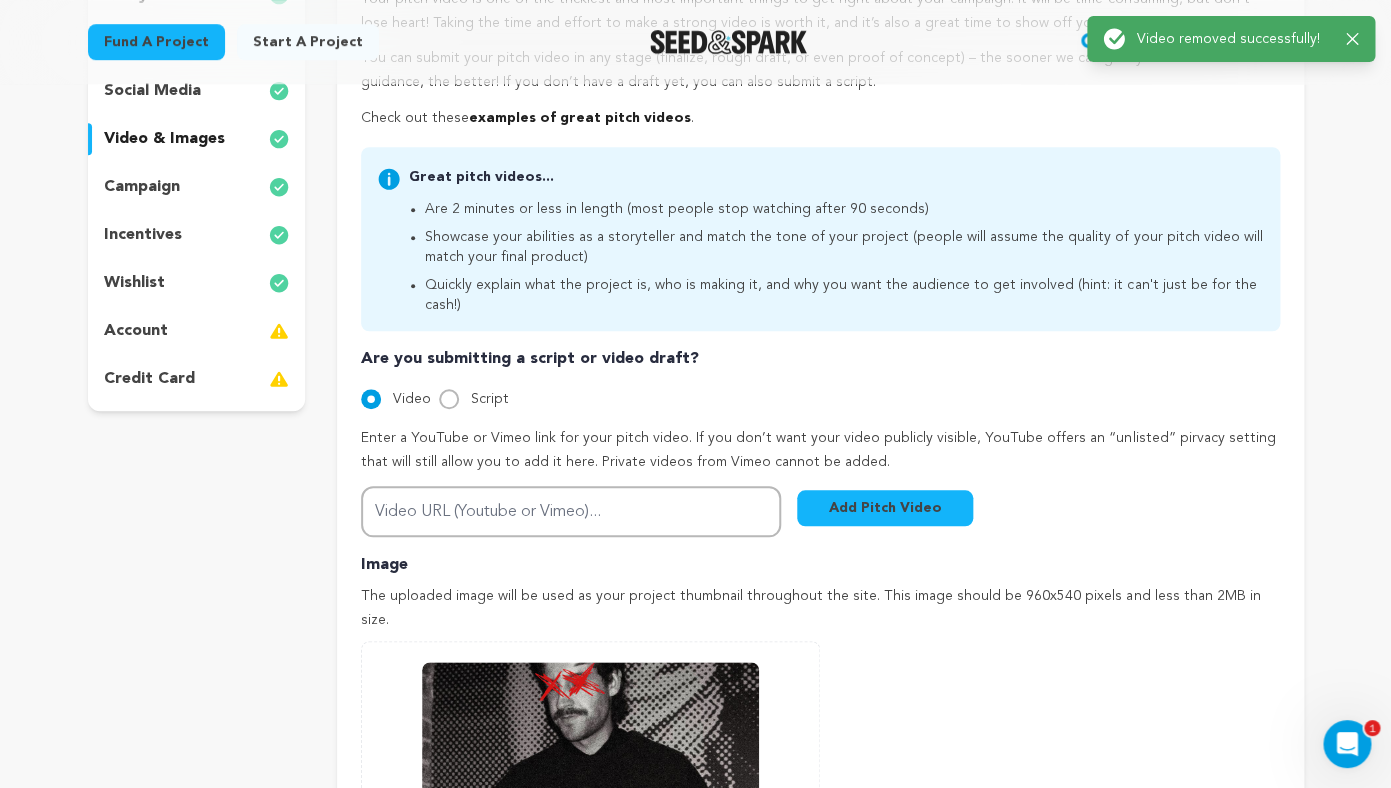 scroll, scrollTop: 407, scrollLeft: 0, axis: vertical 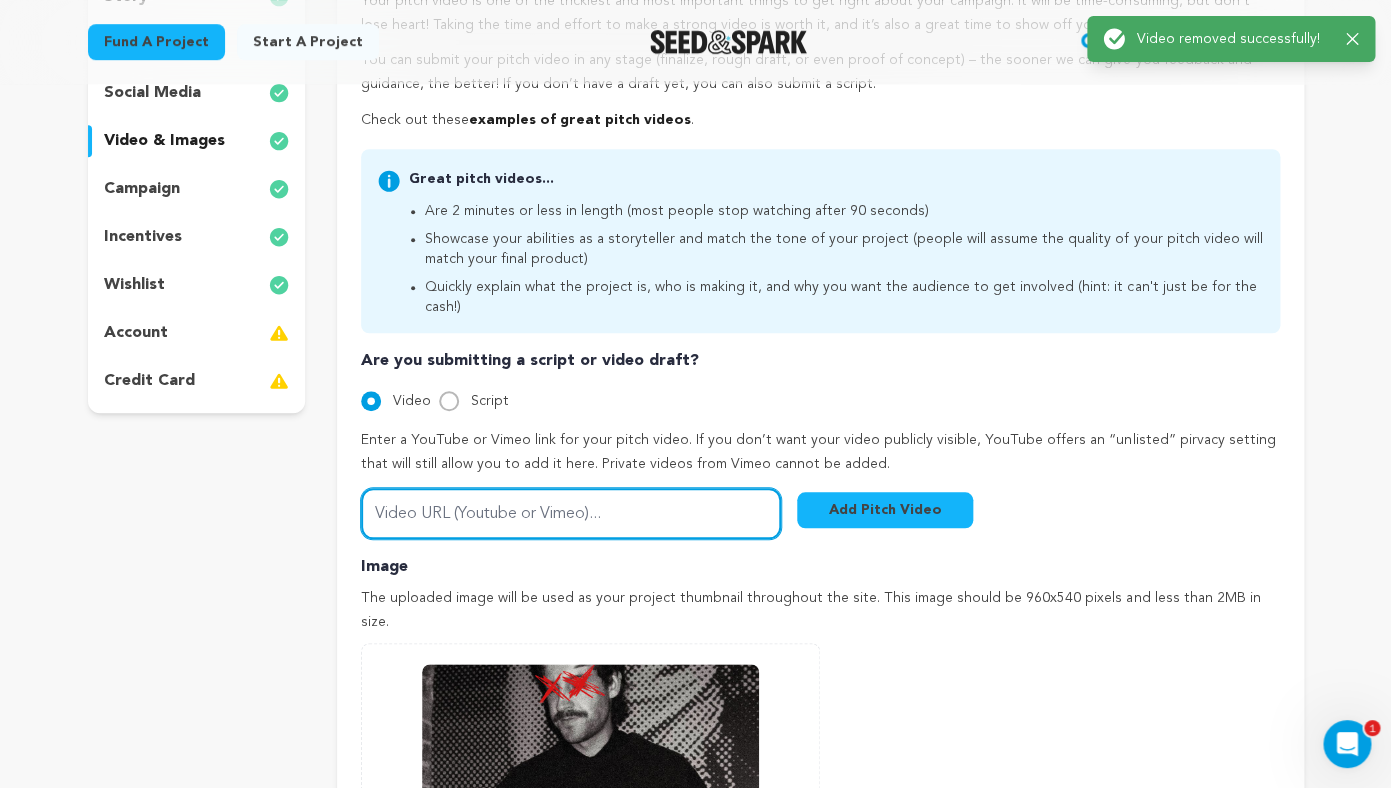 click on "Video URL (Youtube or Vimeo)..." at bounding box center (571, 513) 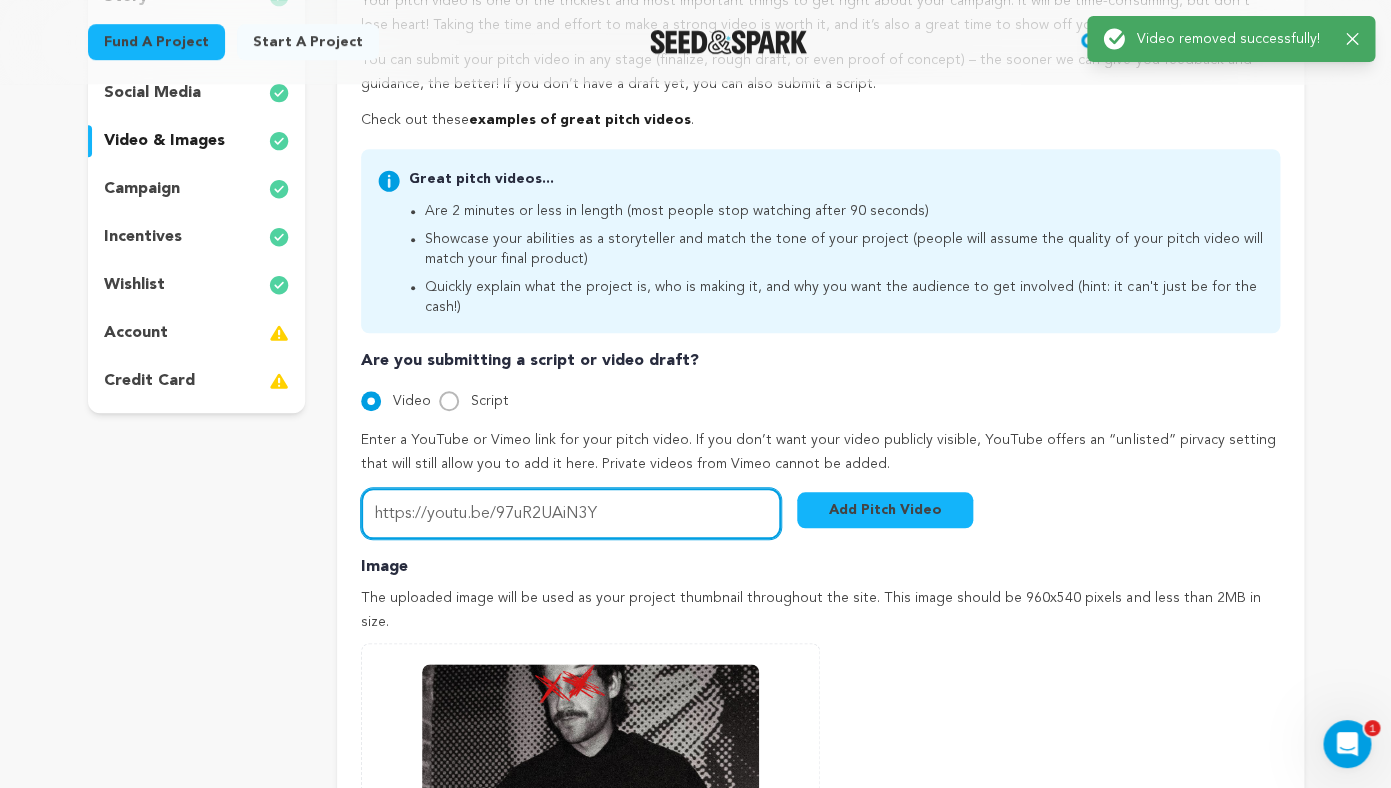 type on "https://youtu.be/97uR2UAiN3Y" 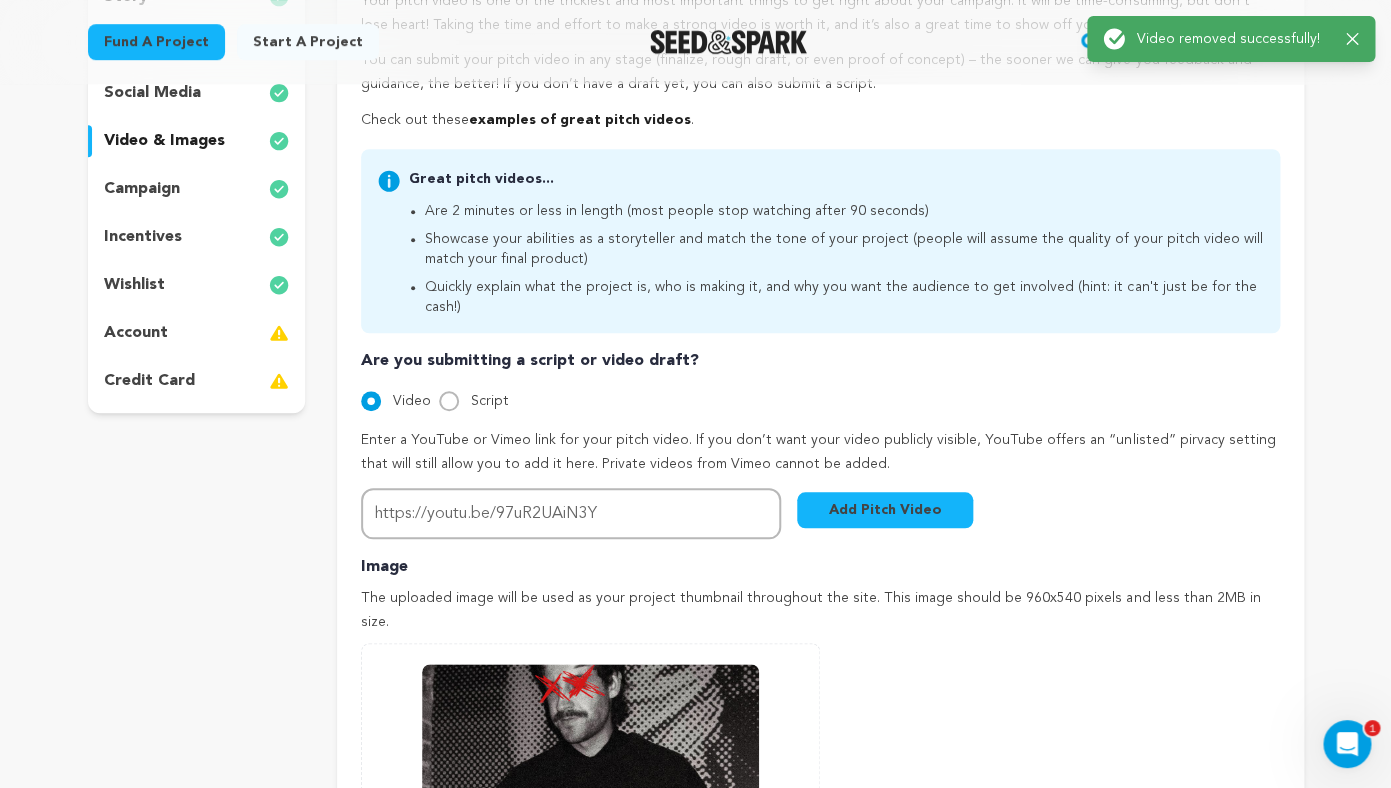 click on "Add Pitch Video" at bounding box center (885, 510) 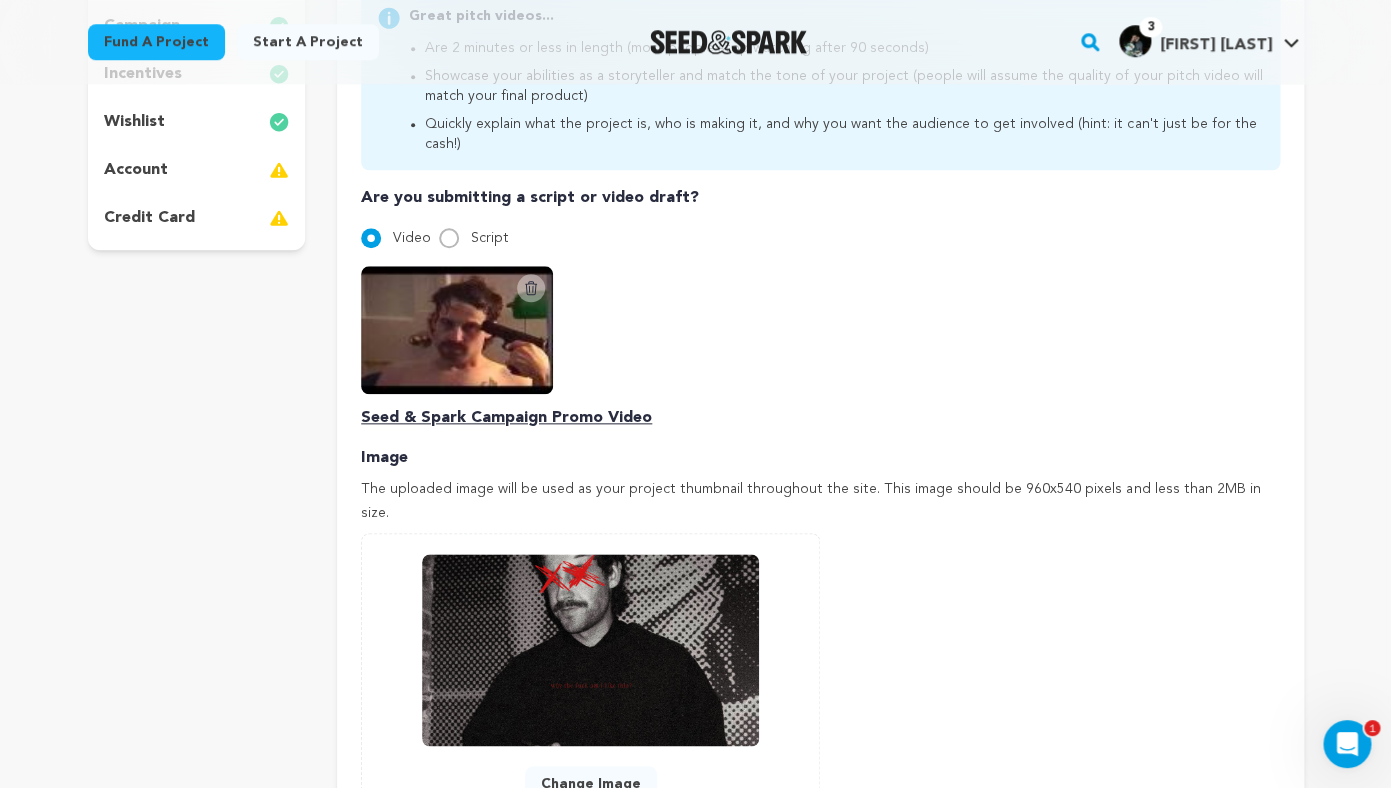 scroll, scrollTop: 834, scrollLeft: 0, axis: vertical 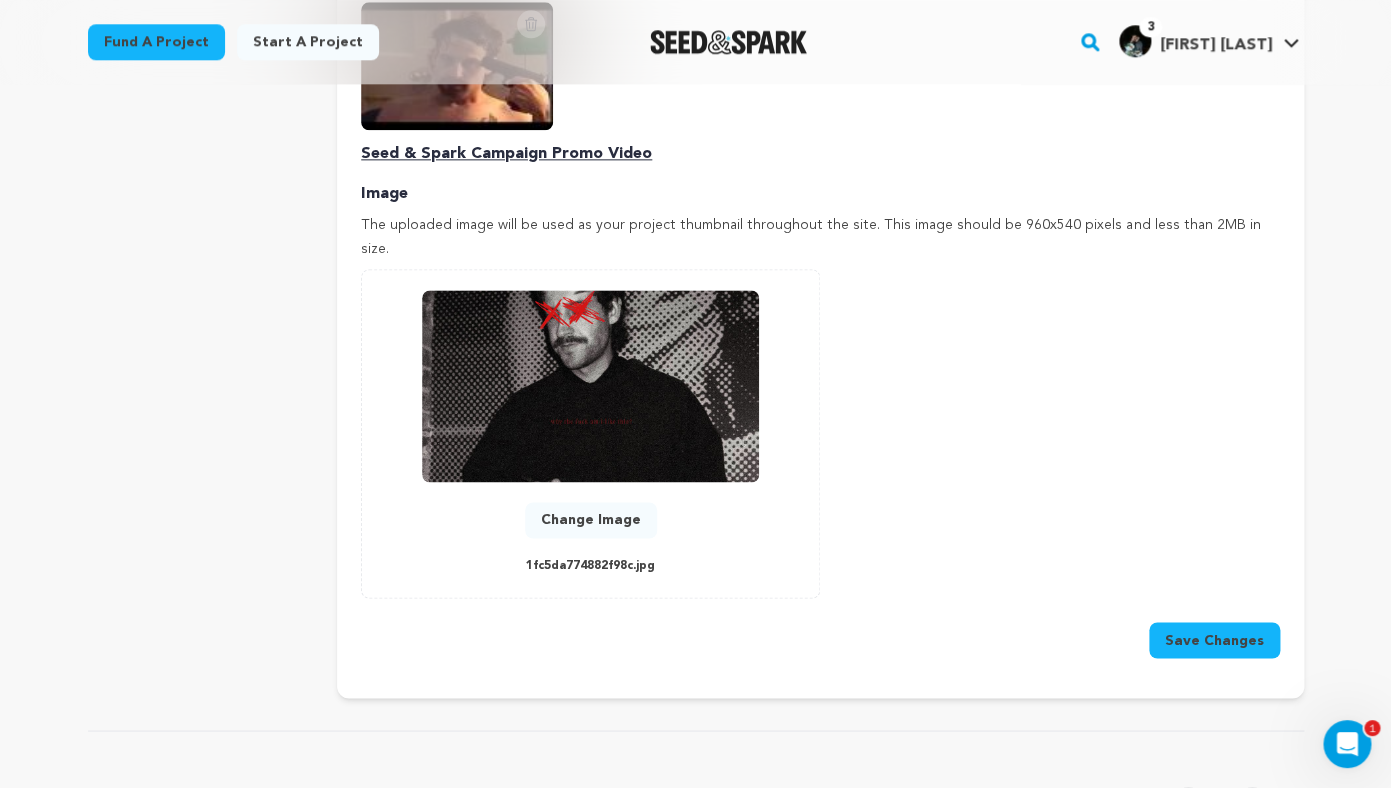 click on "Save Changes" at bounding box center [820, 632] 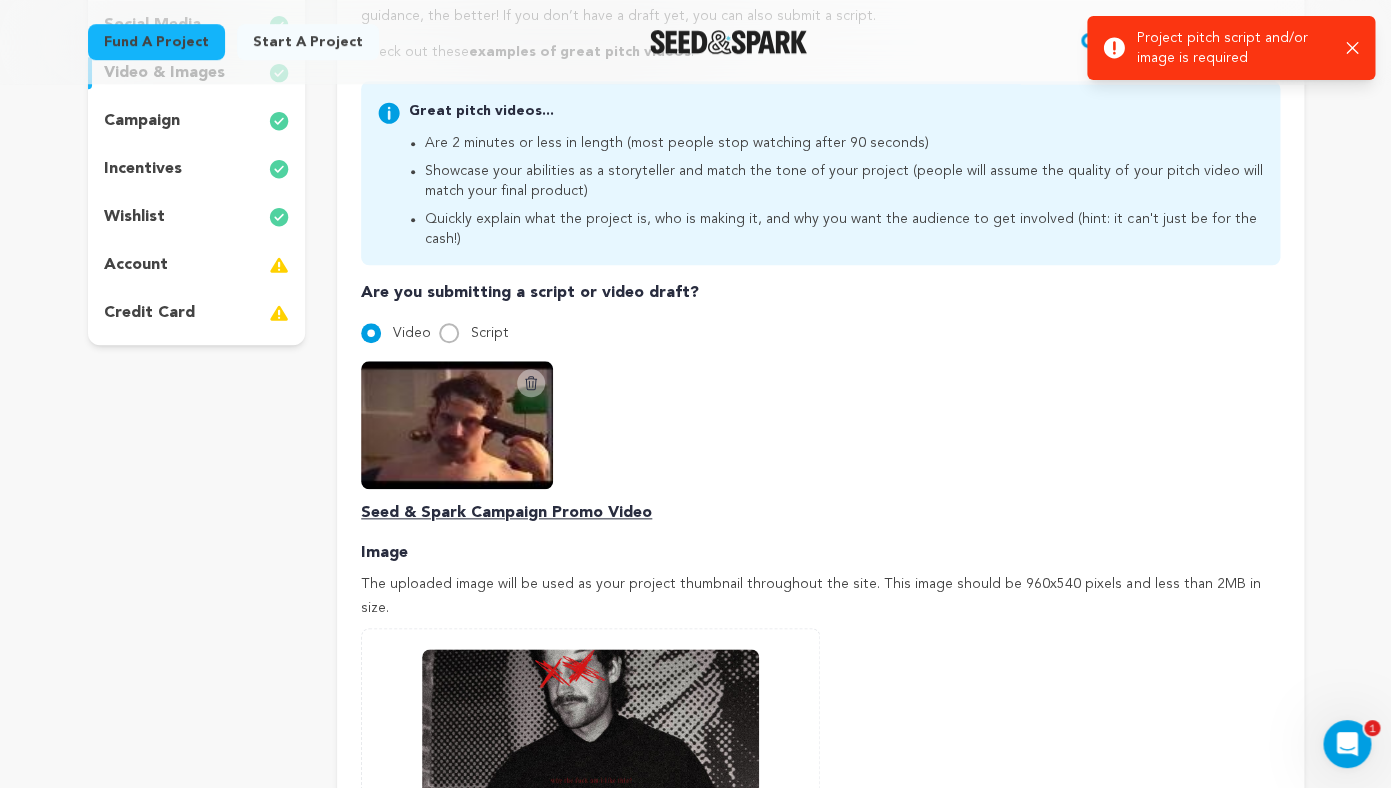 scroll, scrollTop: 424, scrollLeft: 0, axis: vertical 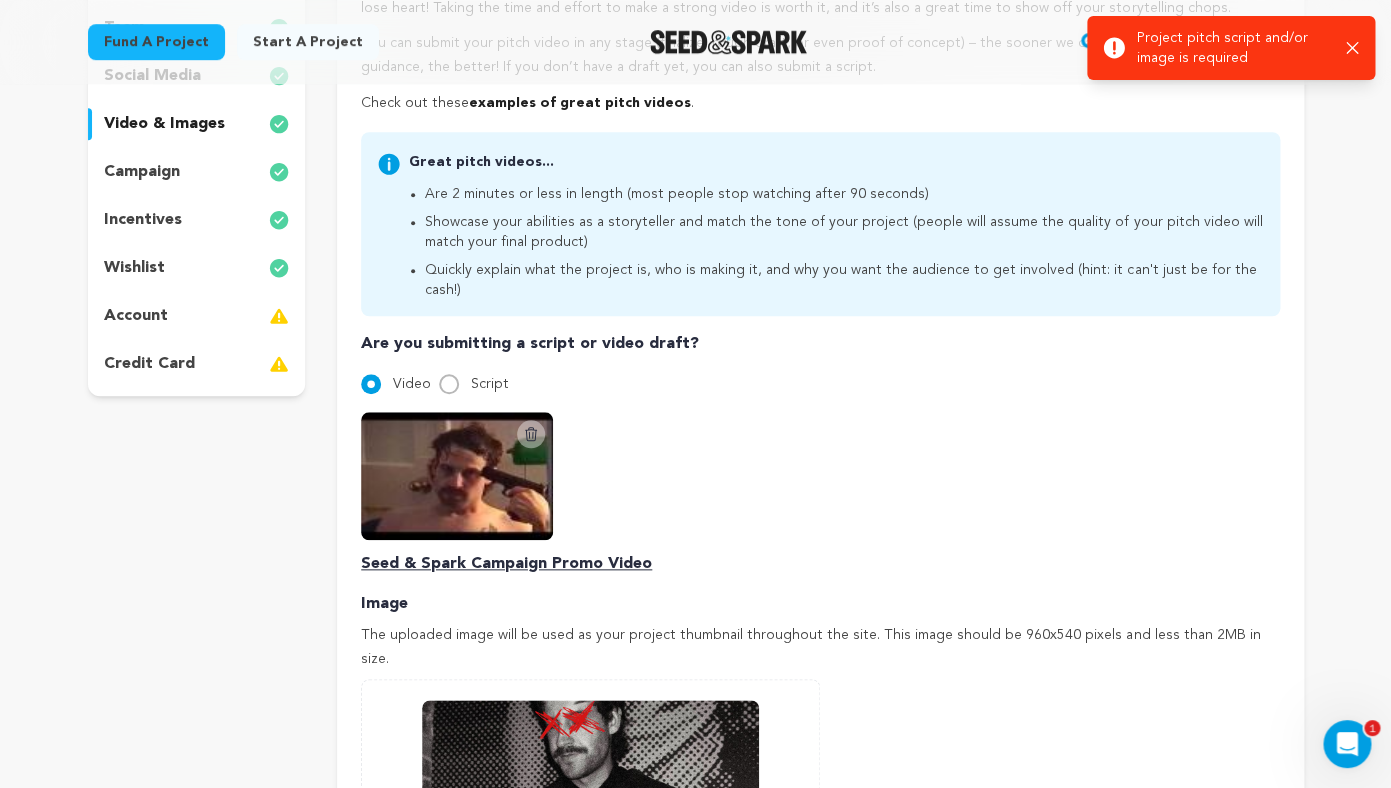 click on "wishlist" at bounding box center [197, 268] 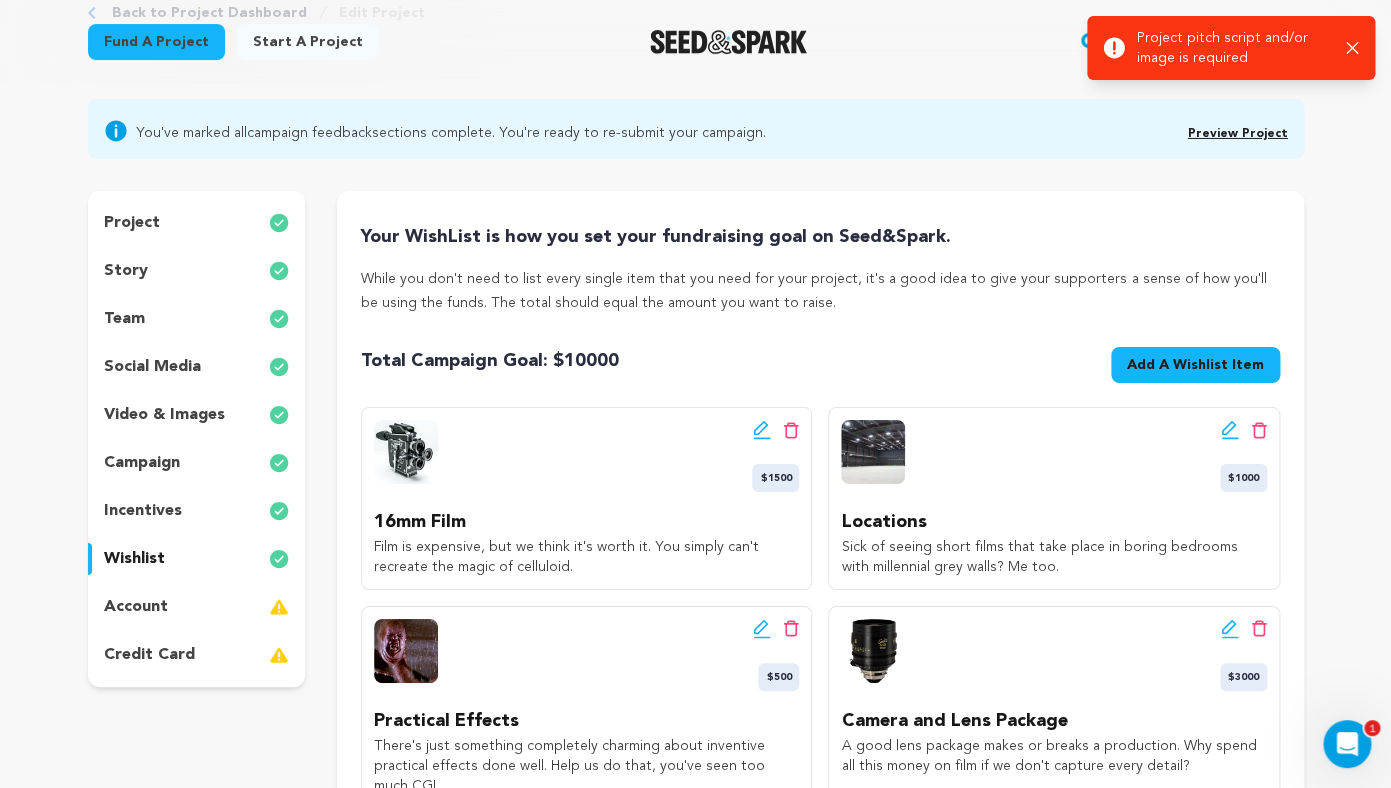 scroll, scrollTop: 0, scrollLeft: 0, axis: both 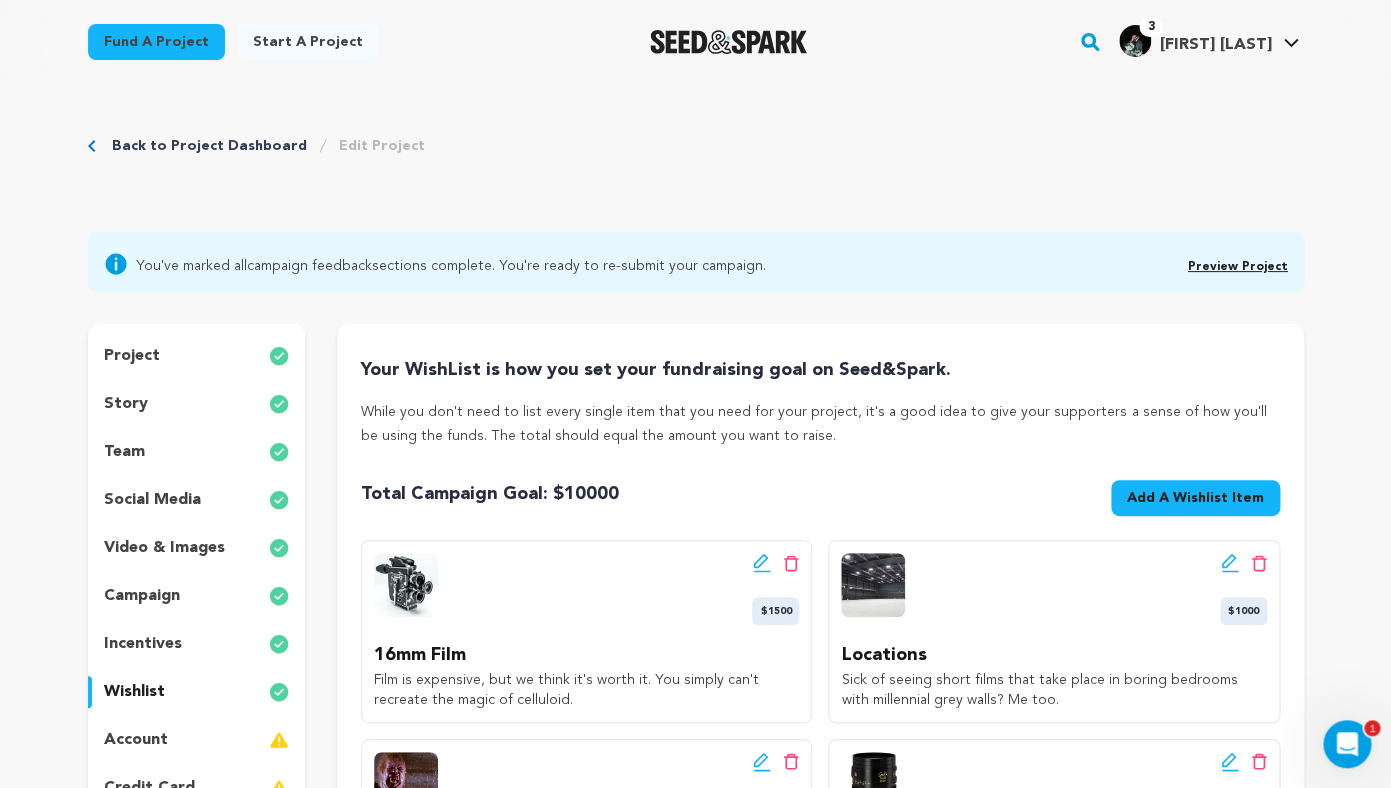 click on "Back to Project Dashboard" at bounding box center [209, 146] 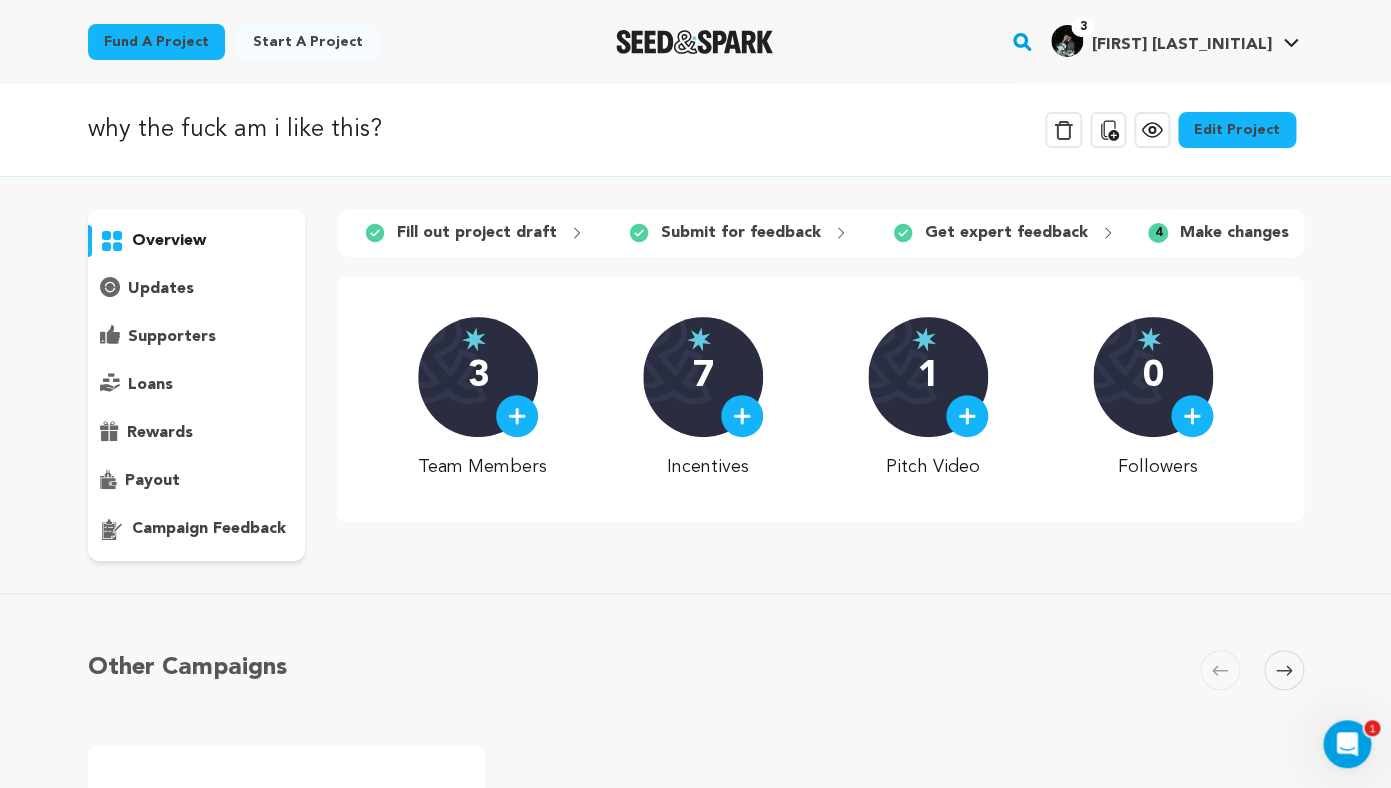 scroll, scrollTop: 0, scrollLeft: 0, axis: both 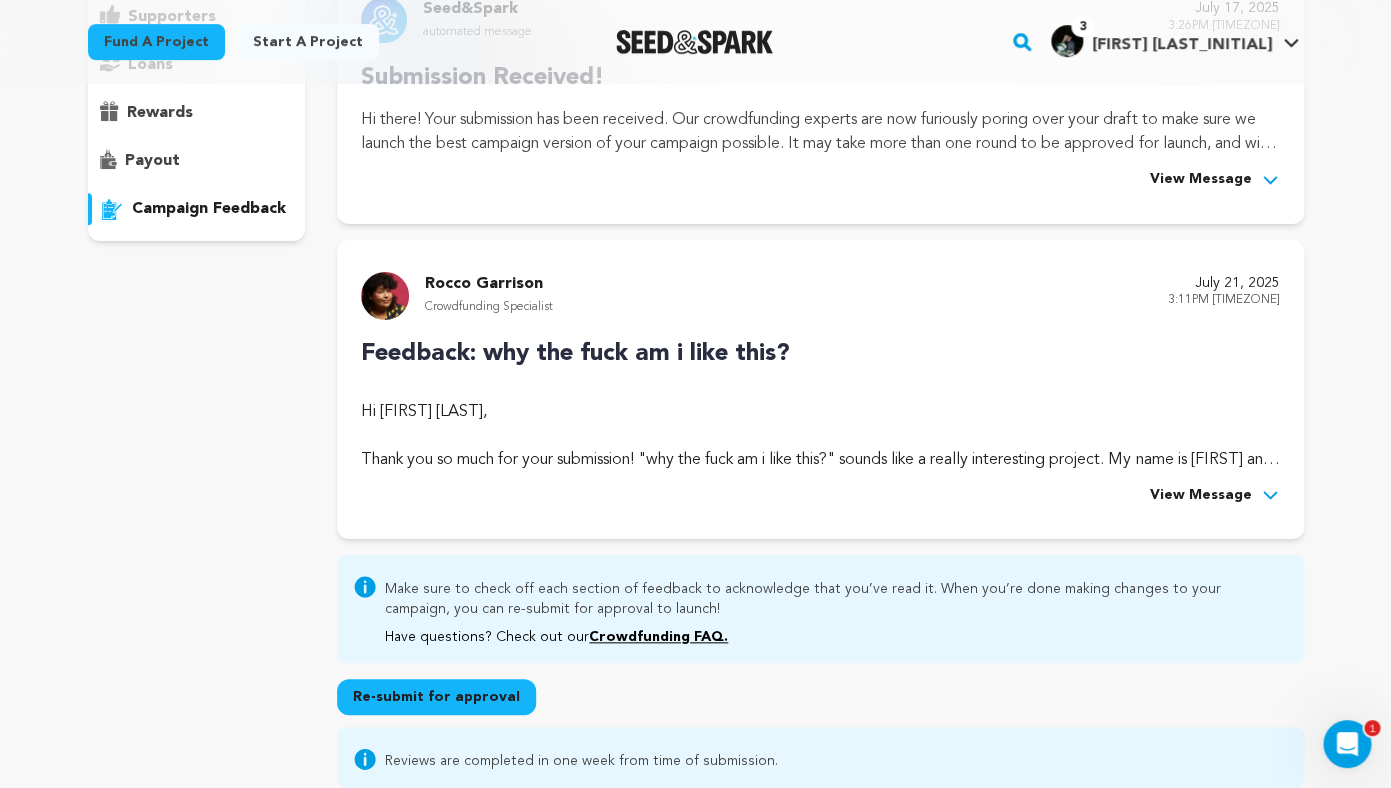 click on "Re-submit for approval" at bounding box center [436, 697] 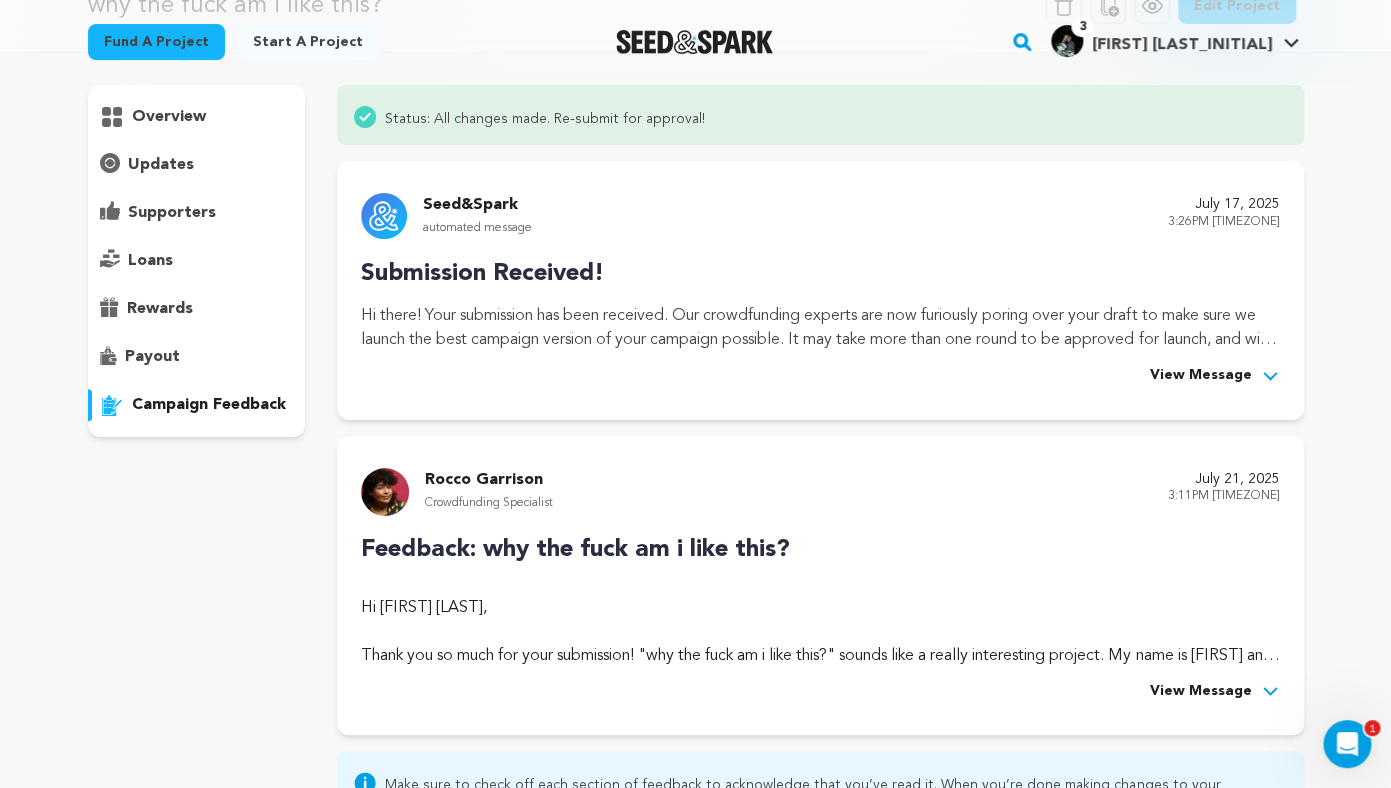 scroll, scrollTop: 0, scrollLeft: 0, axis: both 